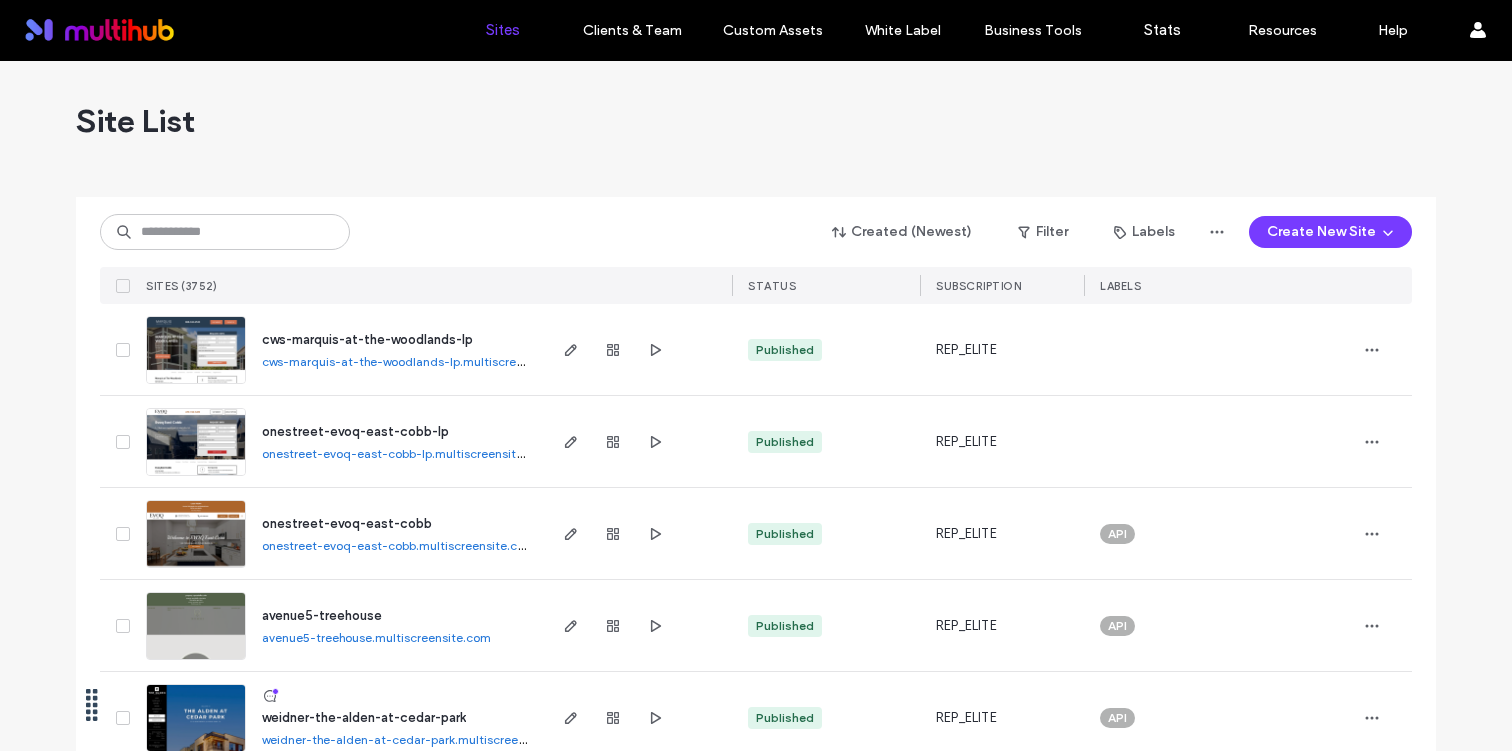 scroll, scrollTop: 0, scrollLeft: 0, axis: both 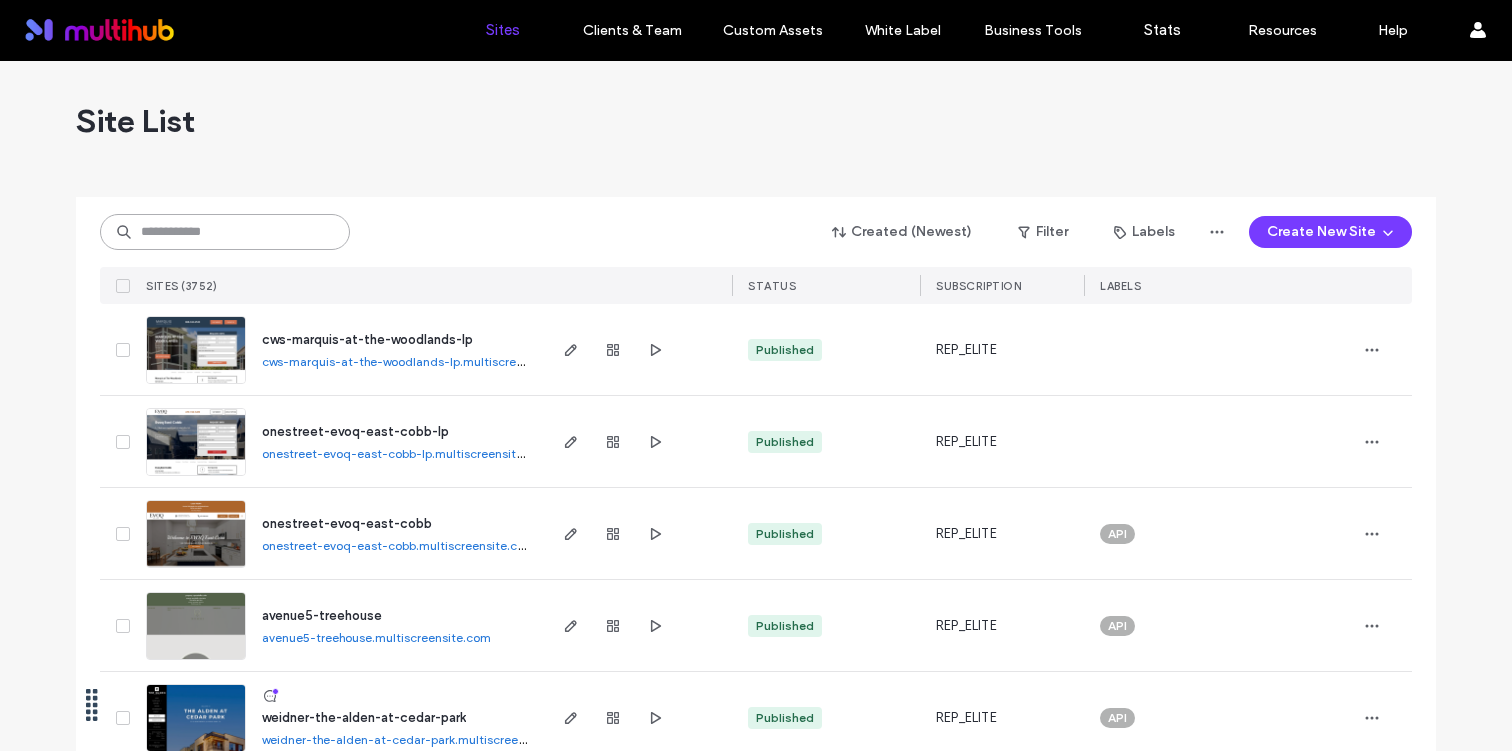 click at bounding box center (225, 232) 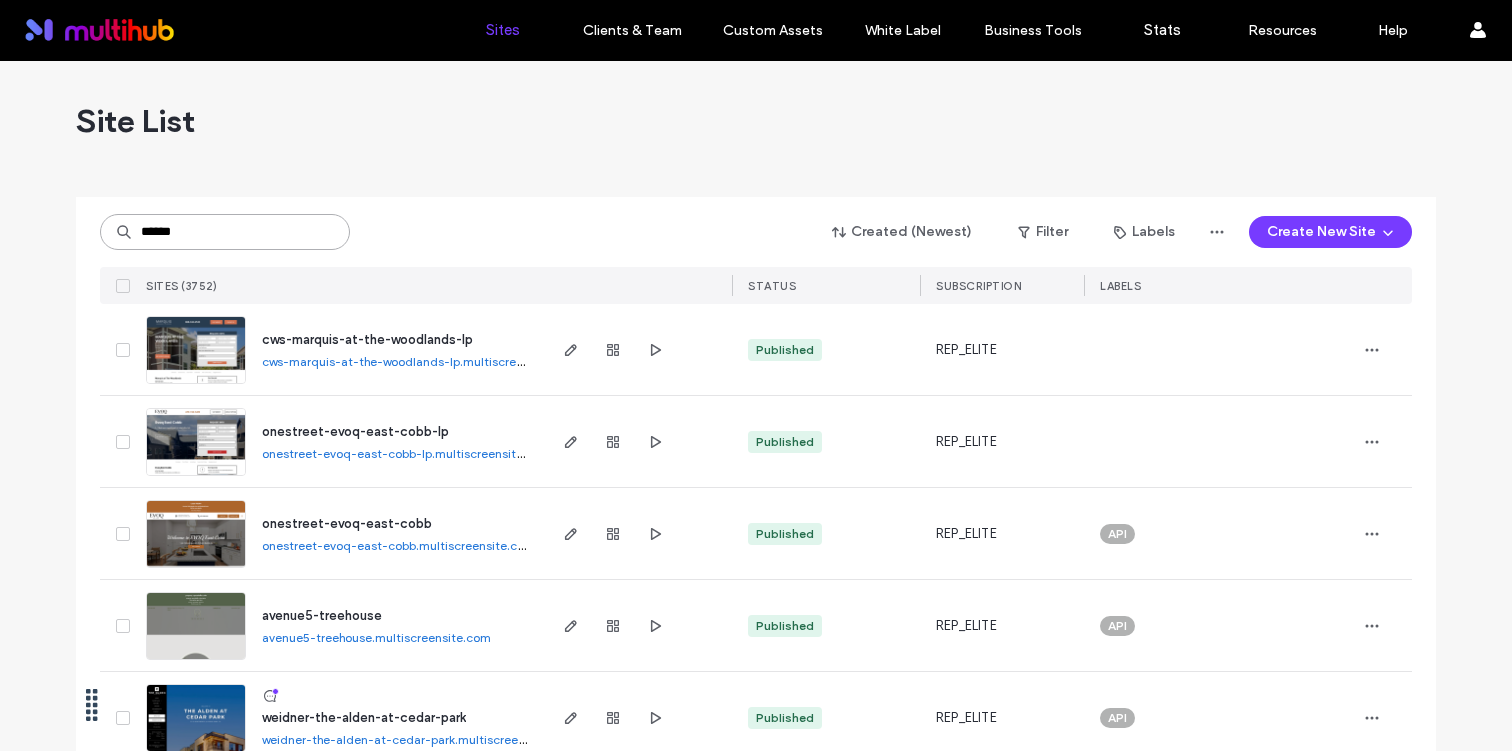 type on "*******" 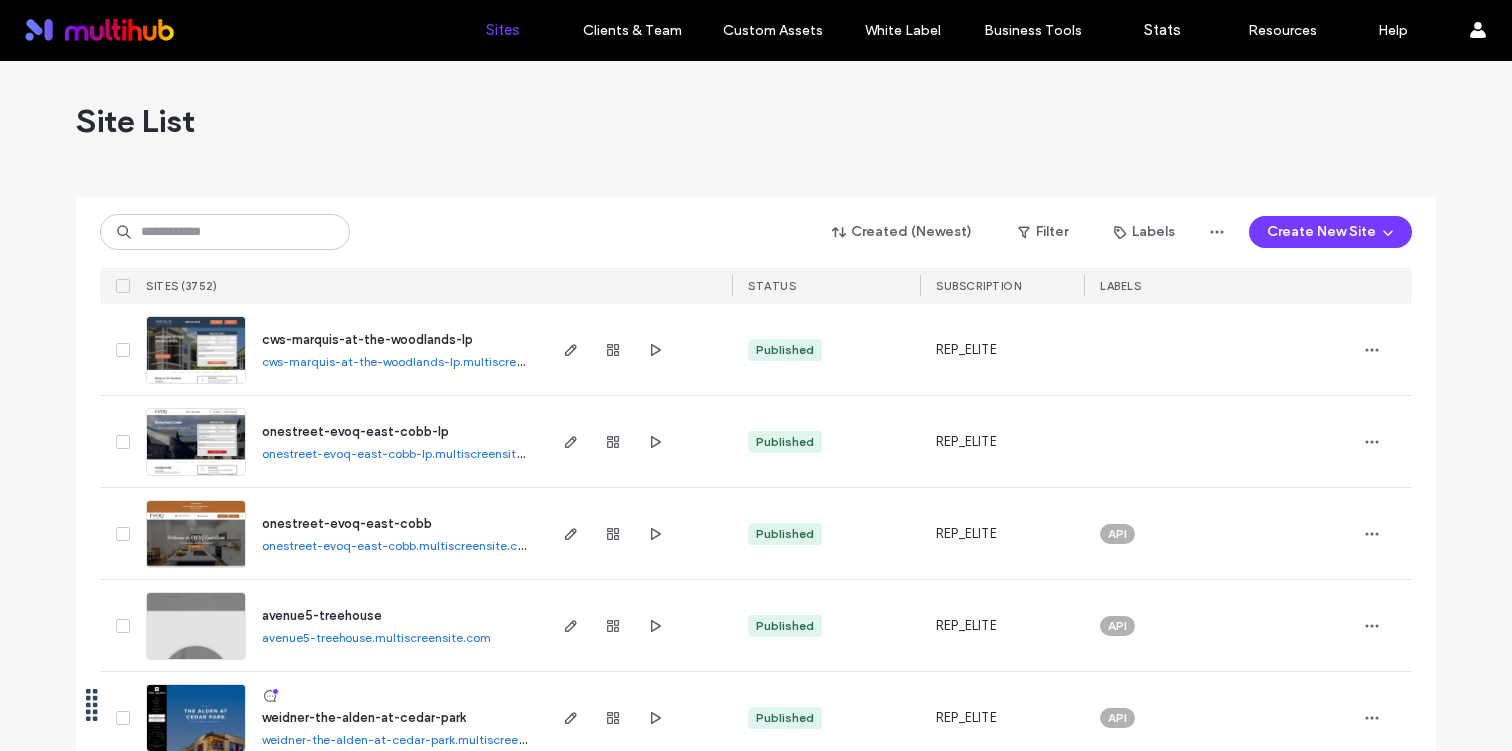scroll, scrollTop: 0, scrollLeft: 0, axis: both 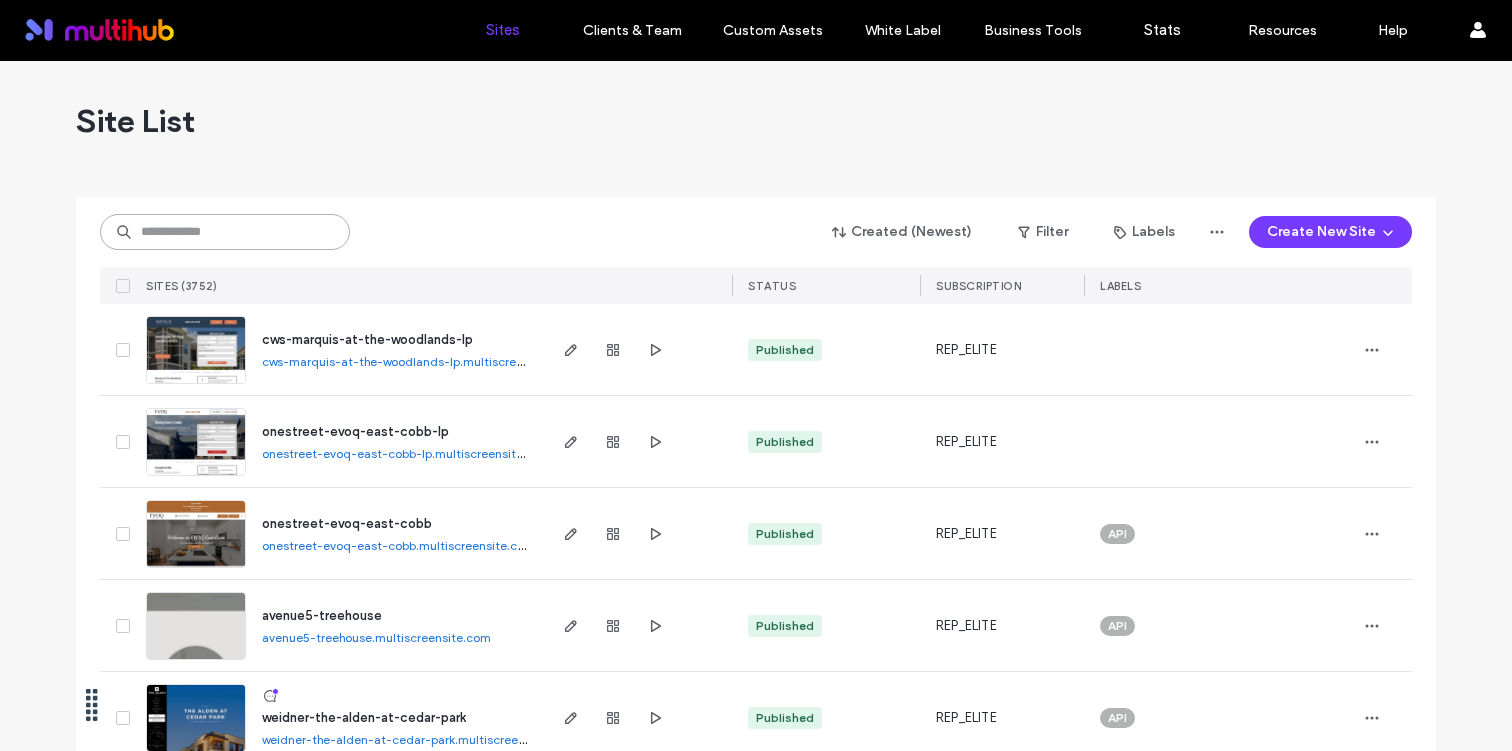 click at bounding box center [225, 232] 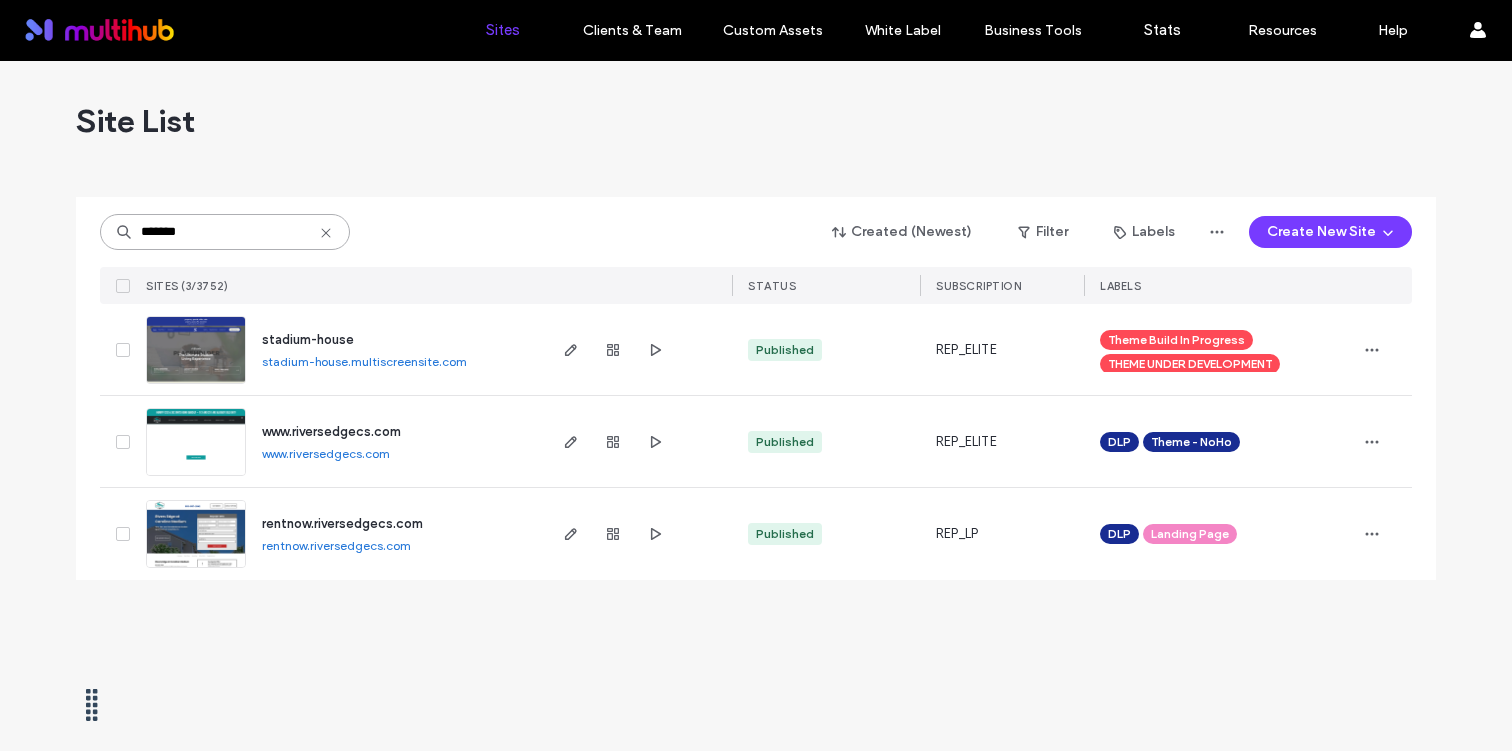 type on "*******" 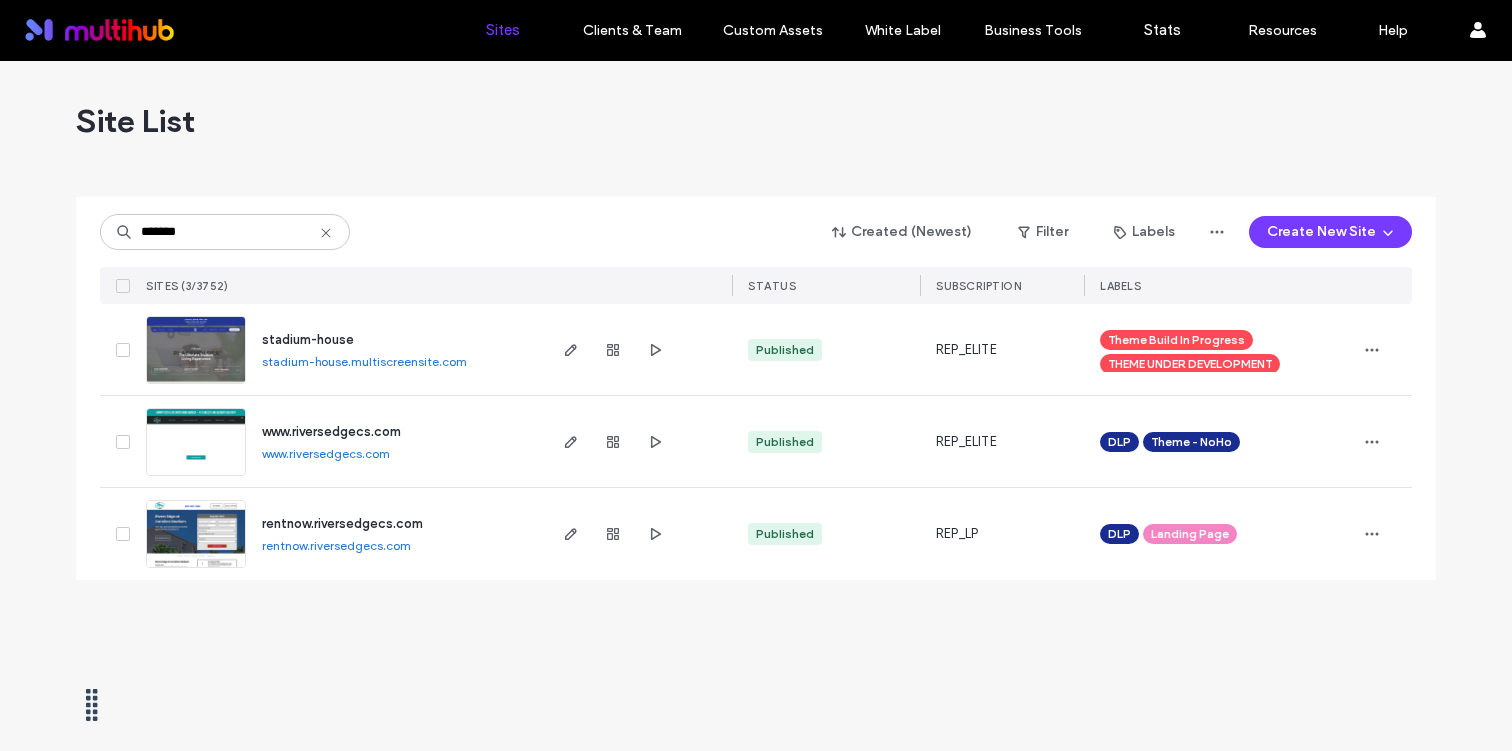 click on "stadium-house" at bounding box center (308, 339) 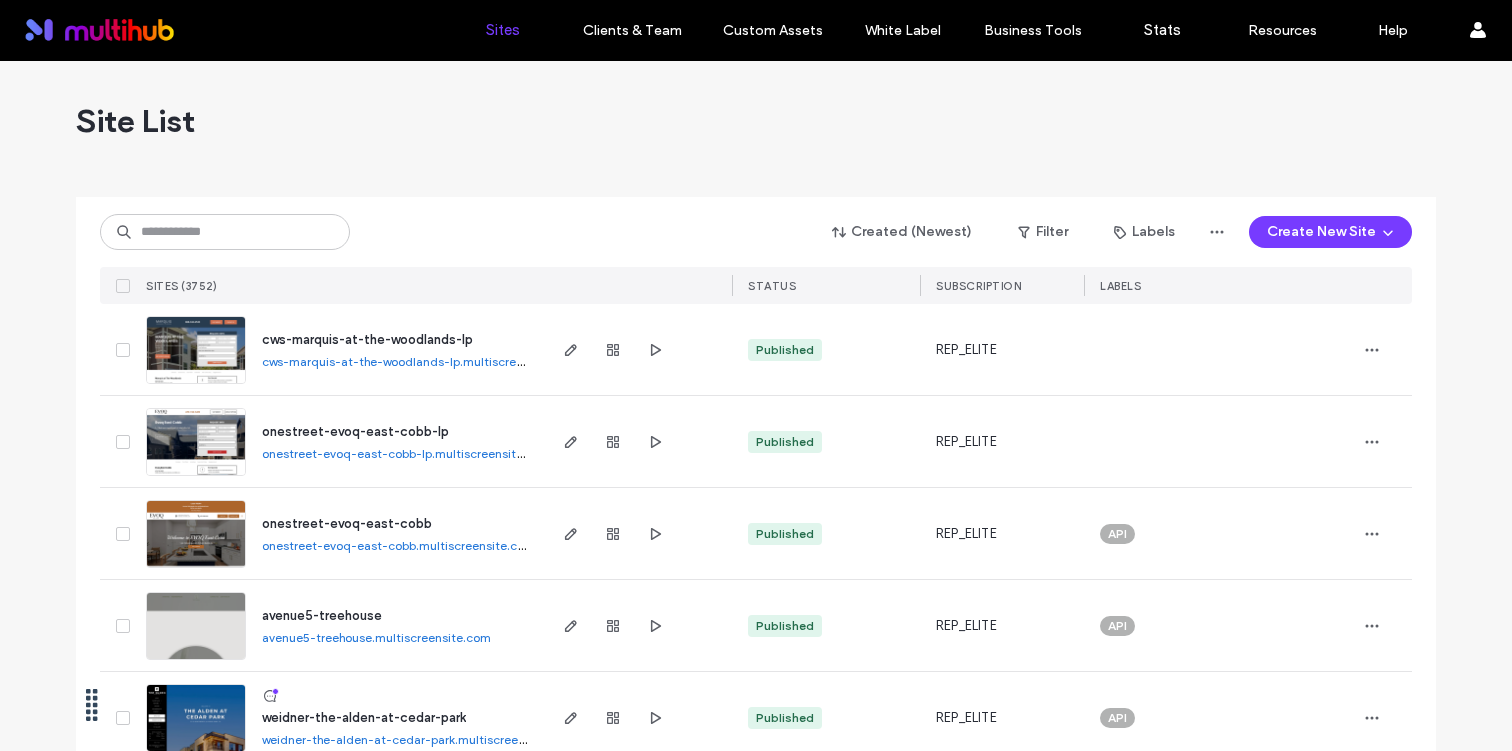 scroll, scrollTop: 0, scrollLeft: 0, axis: both 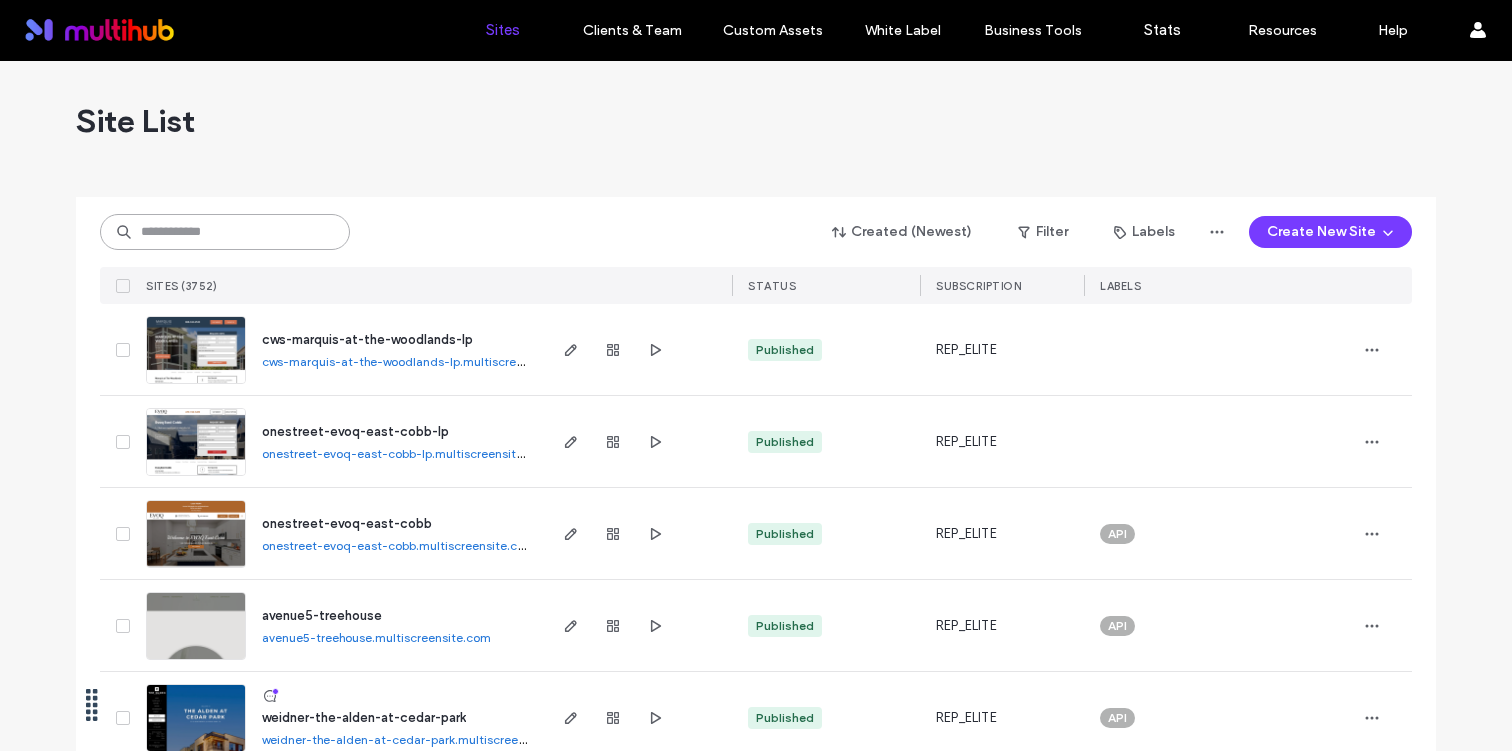 click at bounding box center [225, 232] 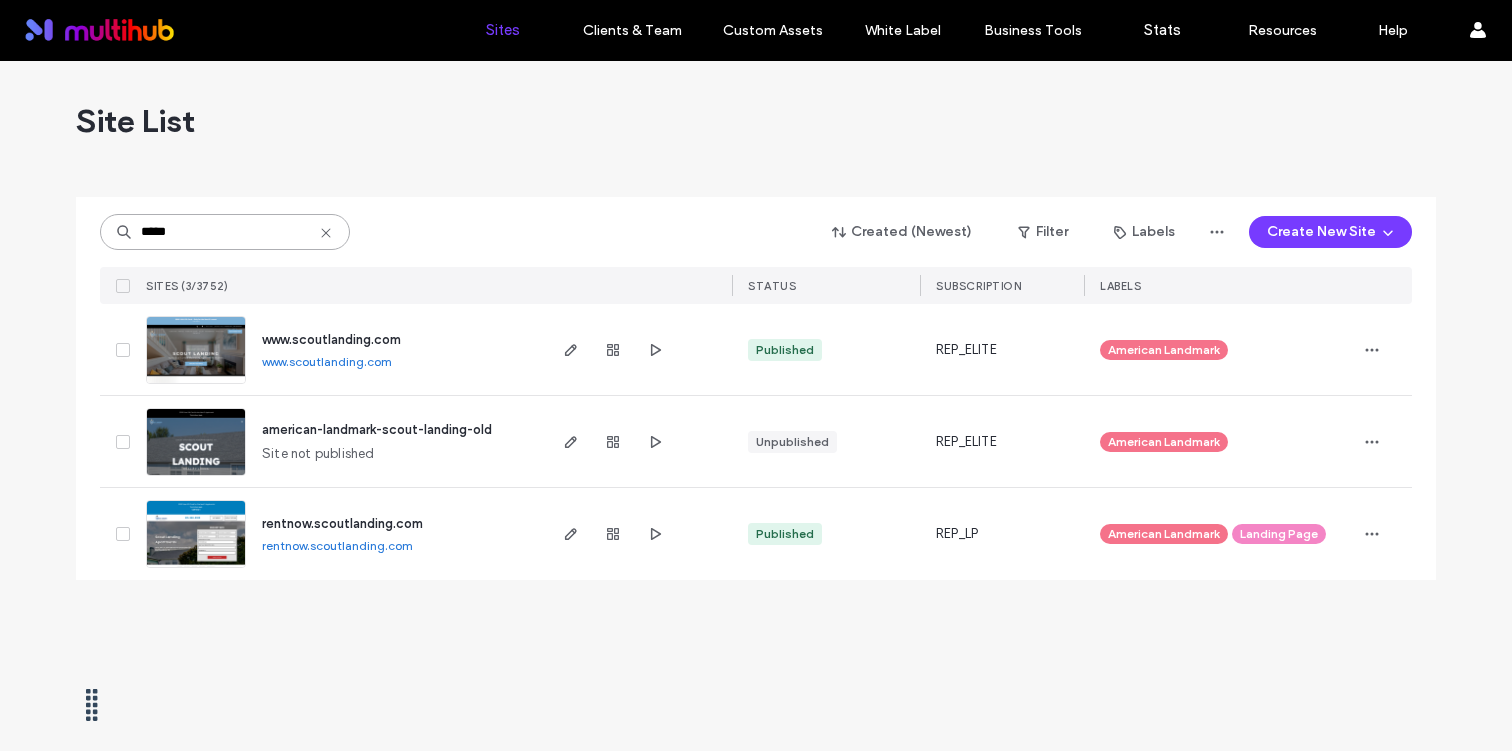 type on "*****" 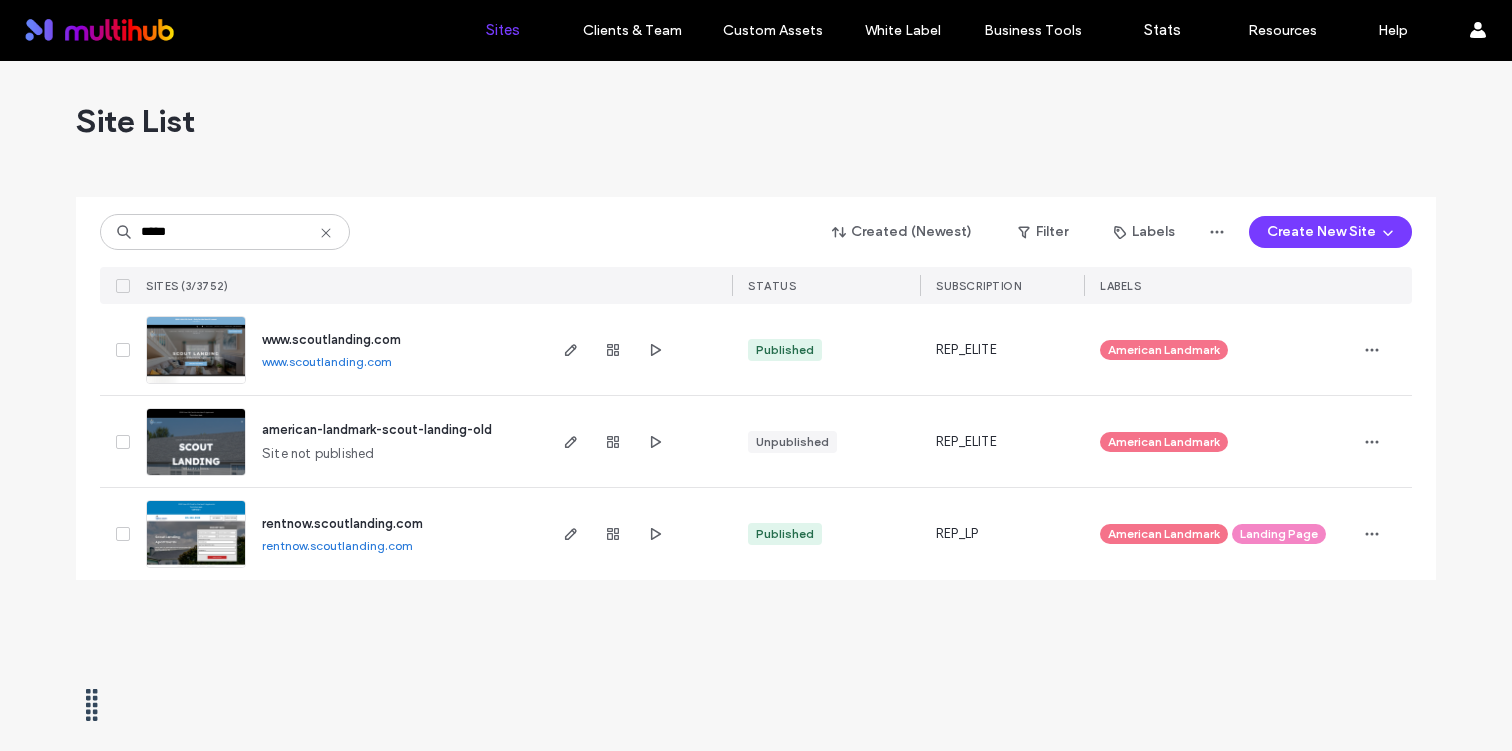 click on "www.scoutlanding.com" at bounding box center (331, 339) 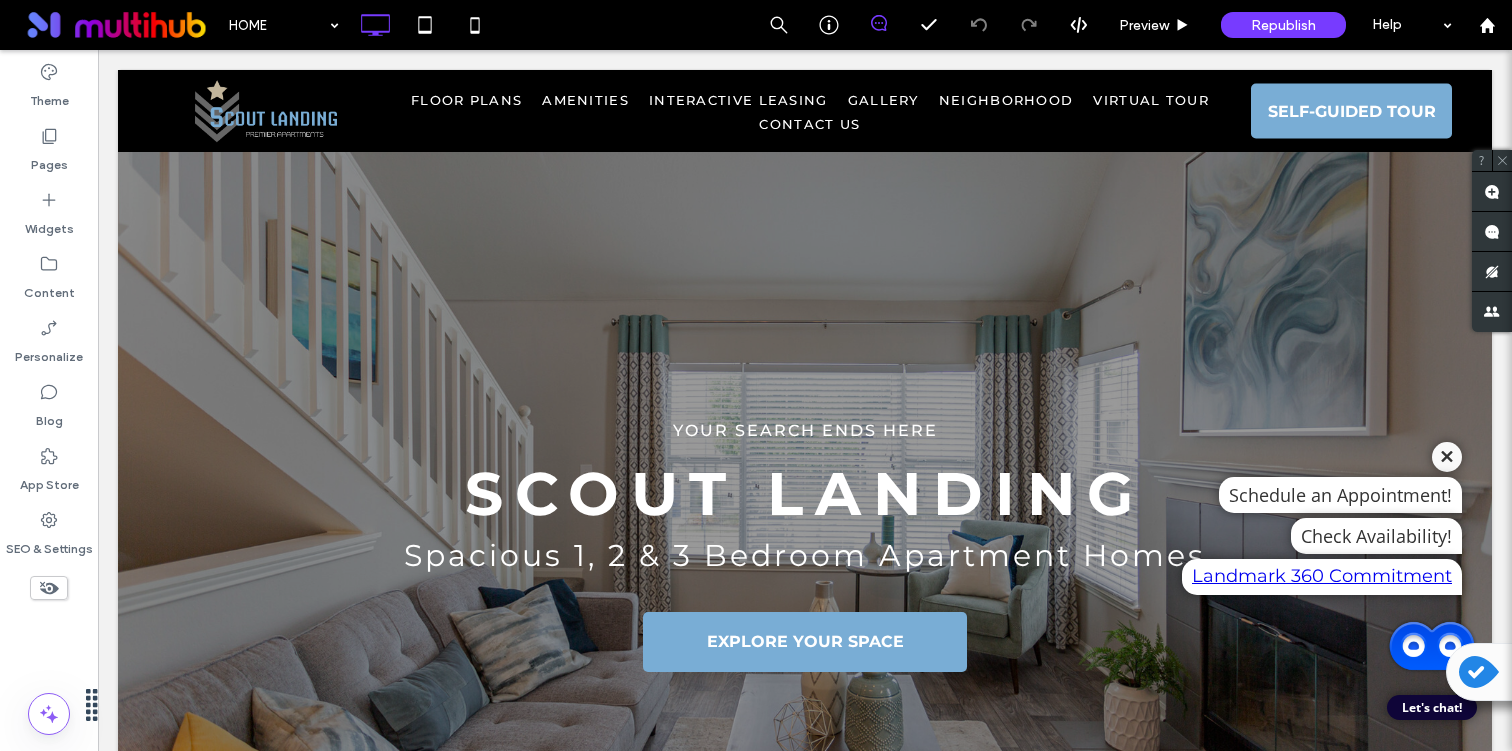 scroll, scrollTop: 4374, scrollLeft: 0, axis: vertical 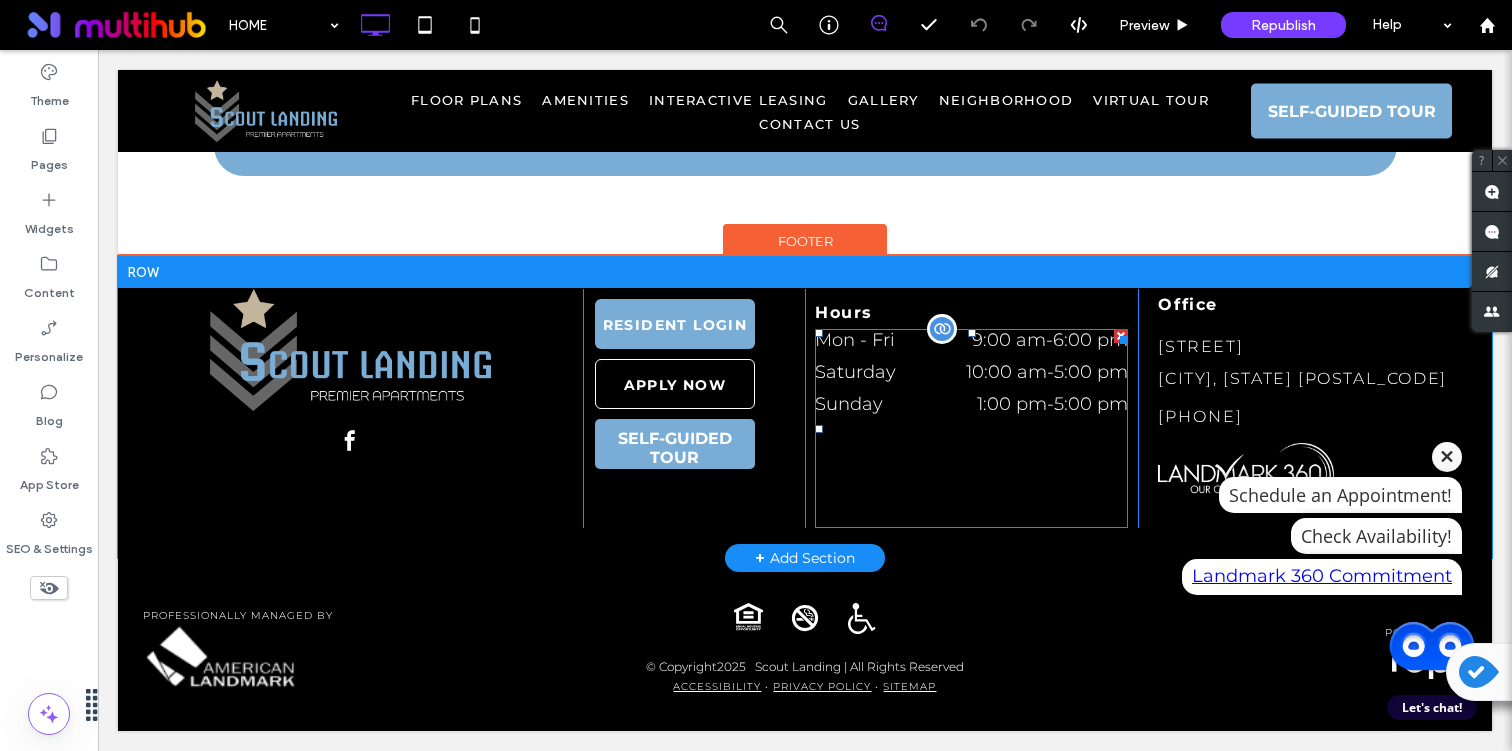click on "10:00 am" at bounding box center [1006, 372] 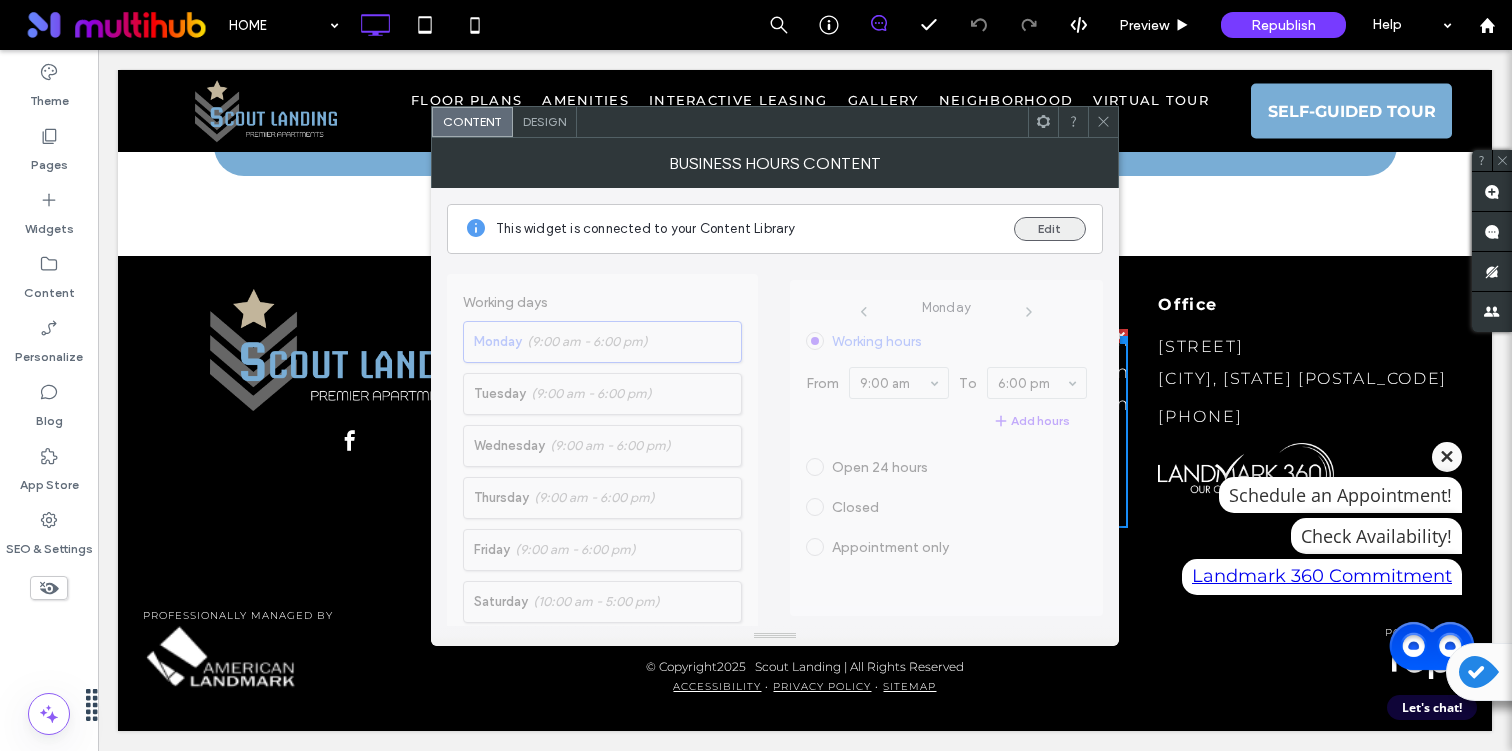 click on "Edit" at bounding box center [1050, 229] 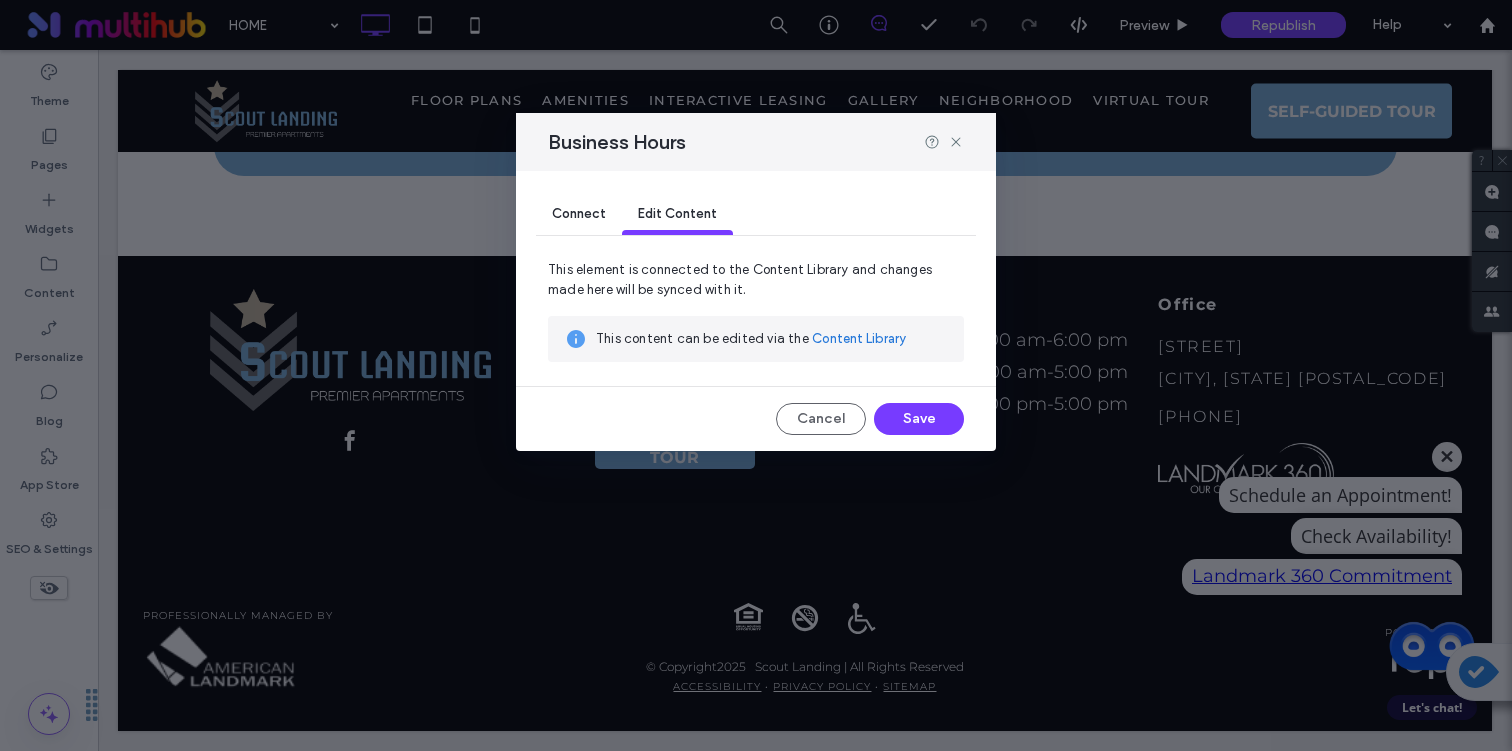 click on "Content Library" at bounding box center [859, 339] 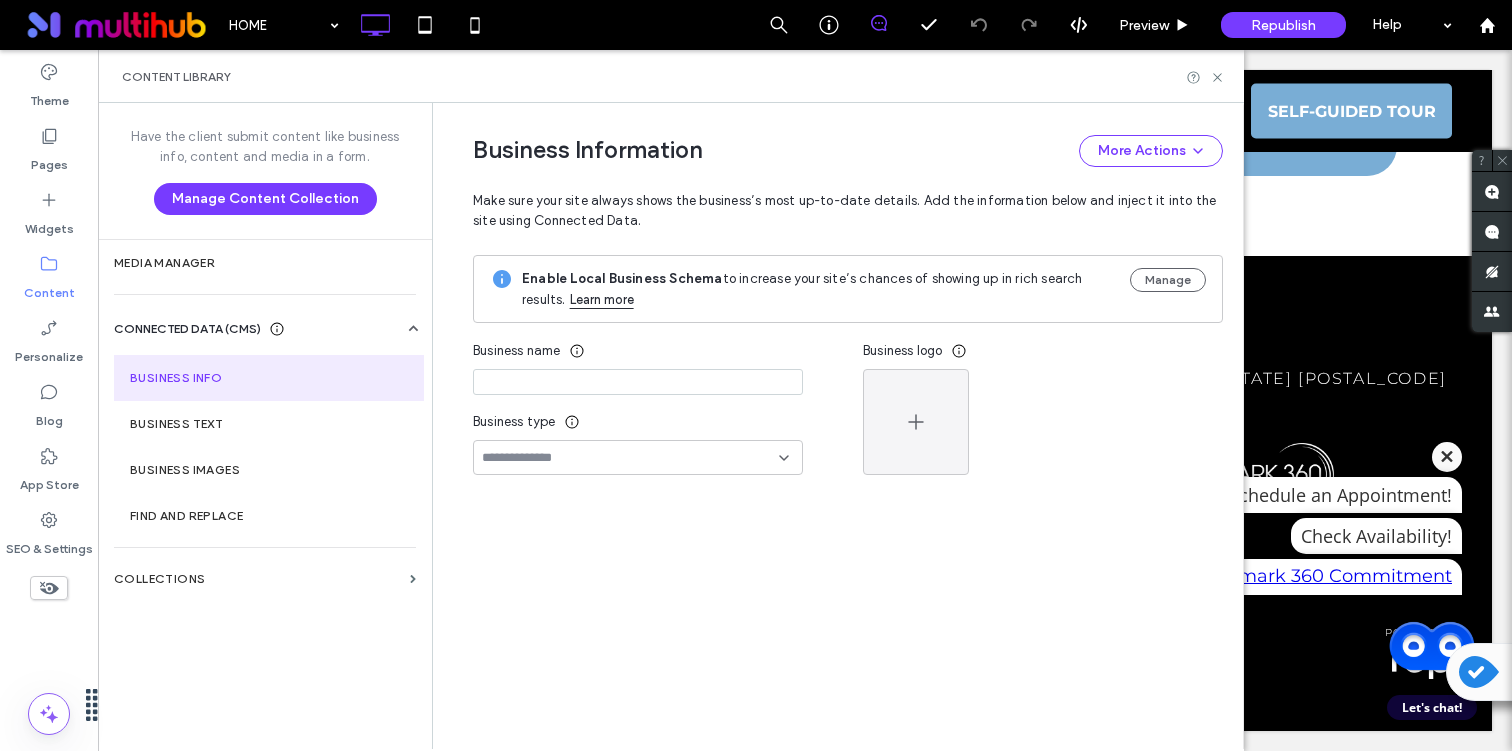 type on "**********" 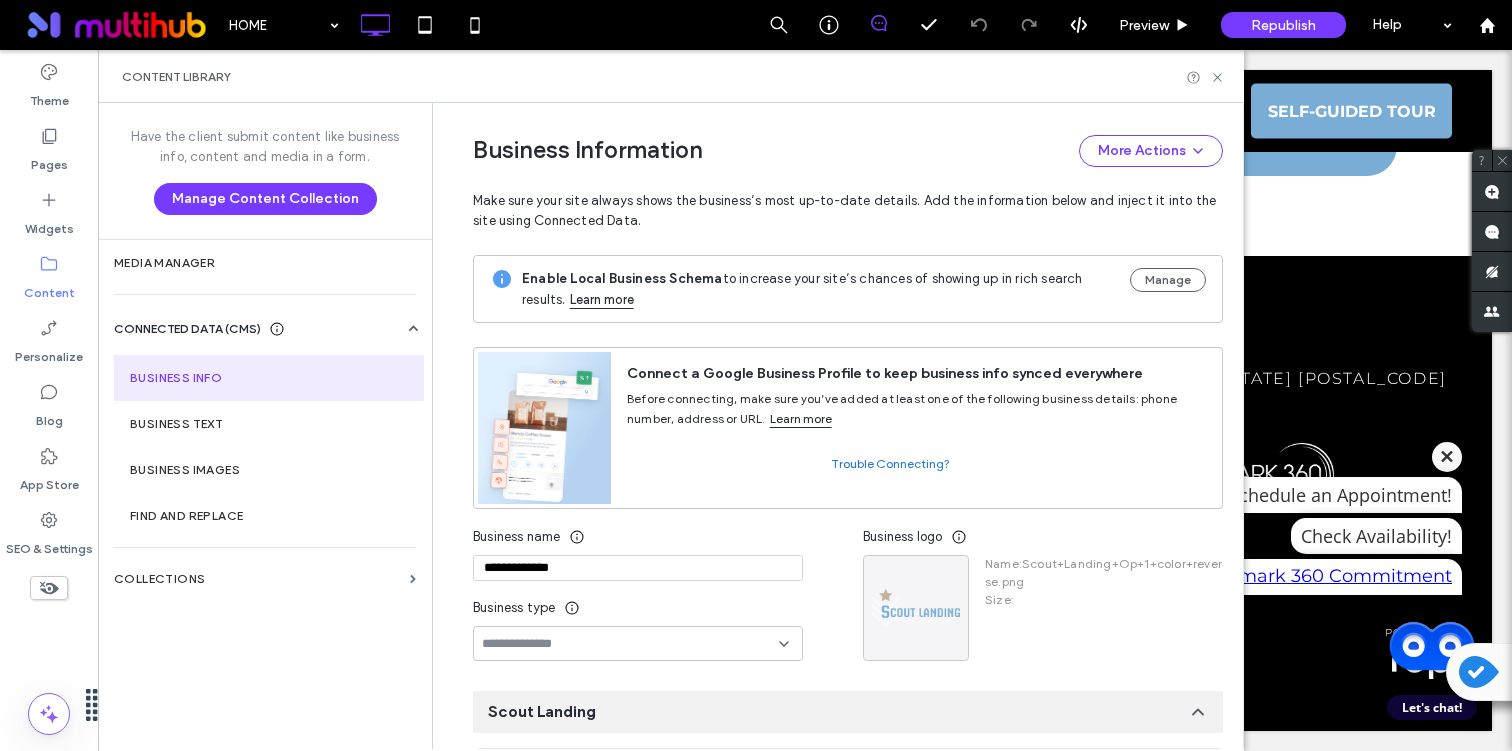 scroll, scrollTop: 174, scrollLeft: 0, axis: vertical 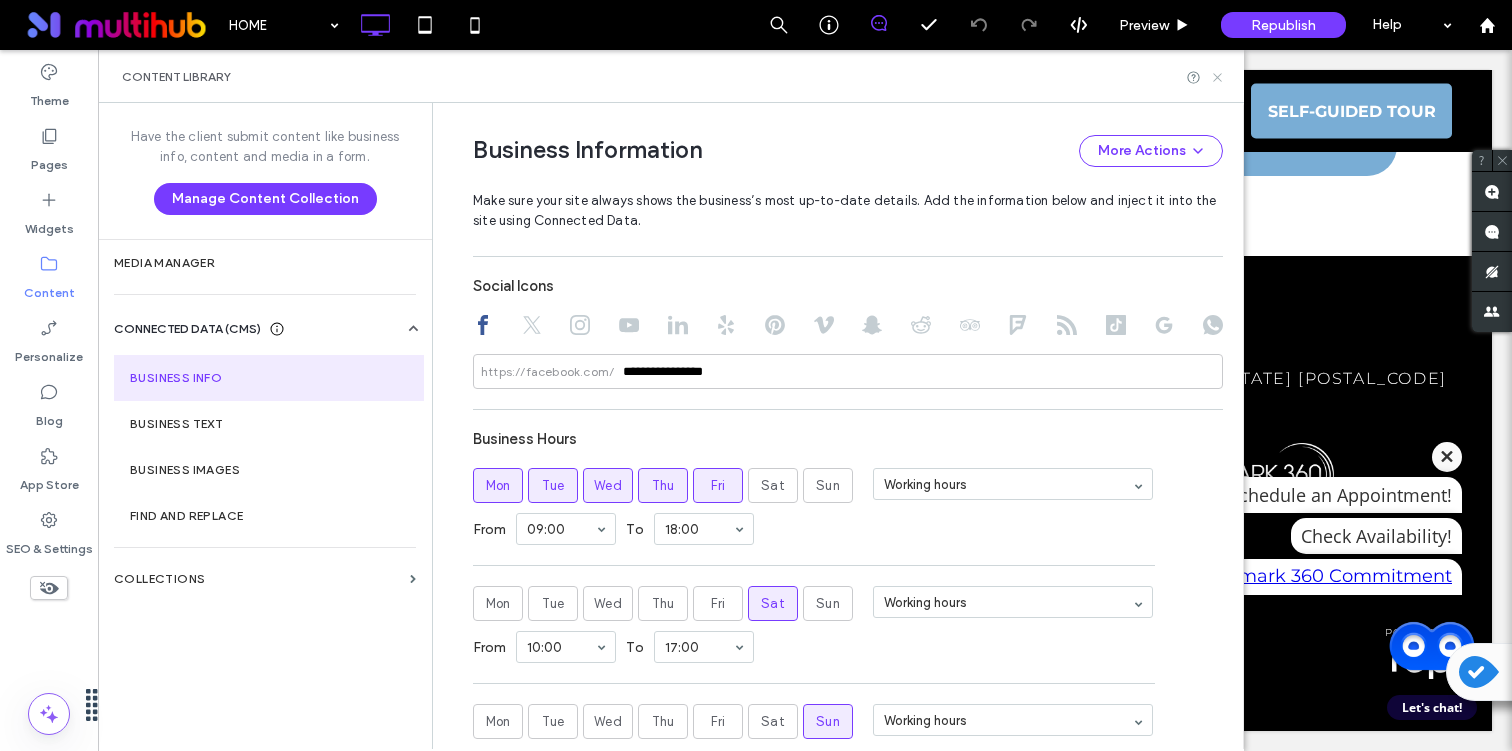 click 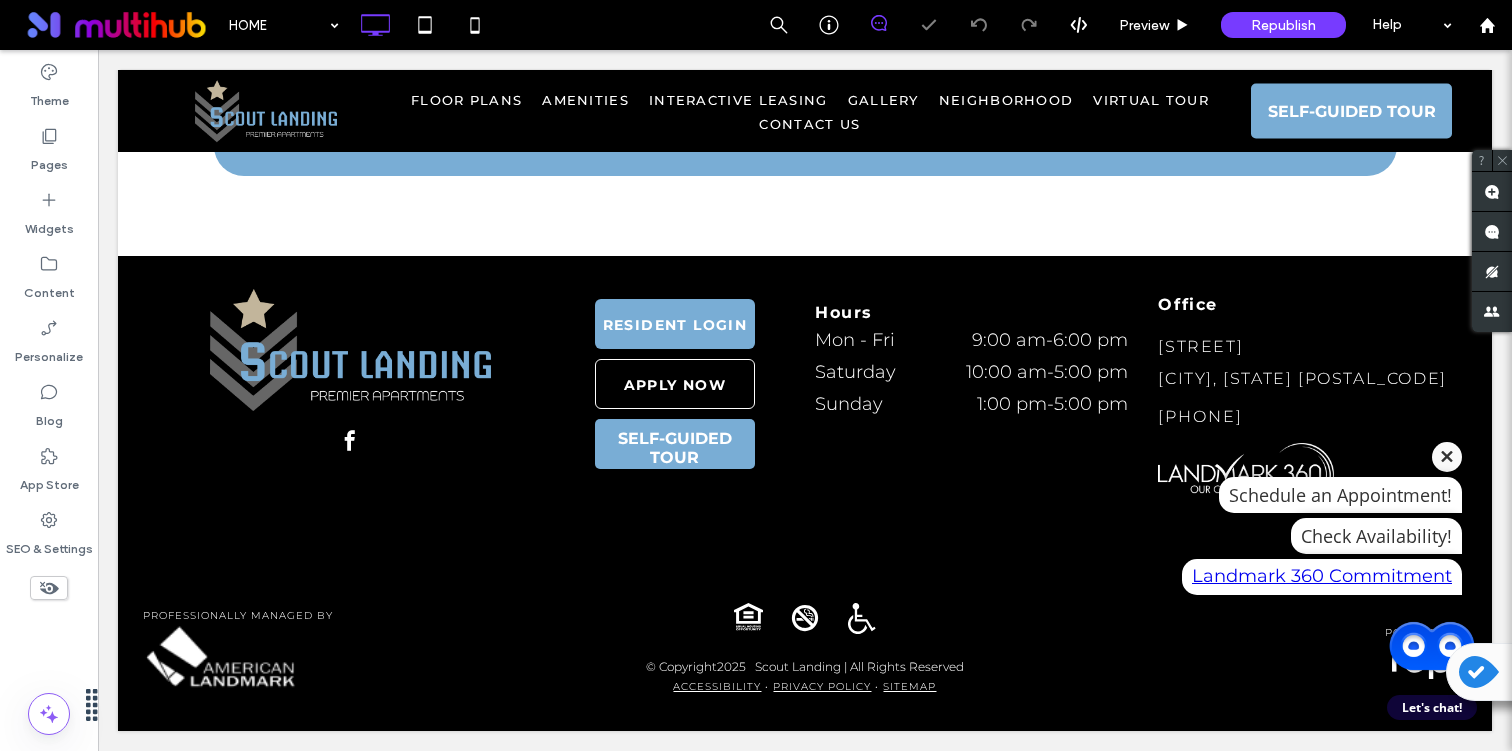 click 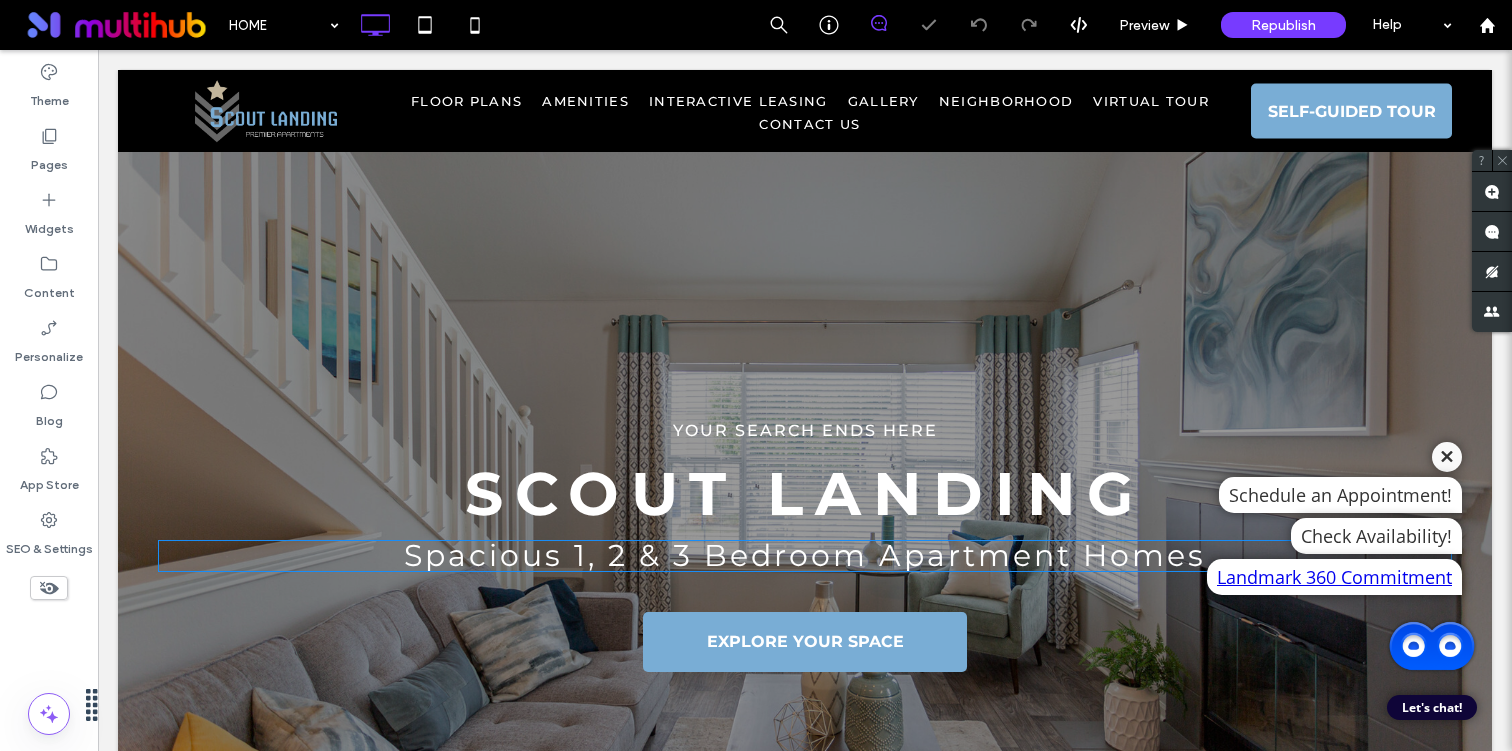 scroll, scrollTop: 1077, scrollLeft: 0, axis: vertical 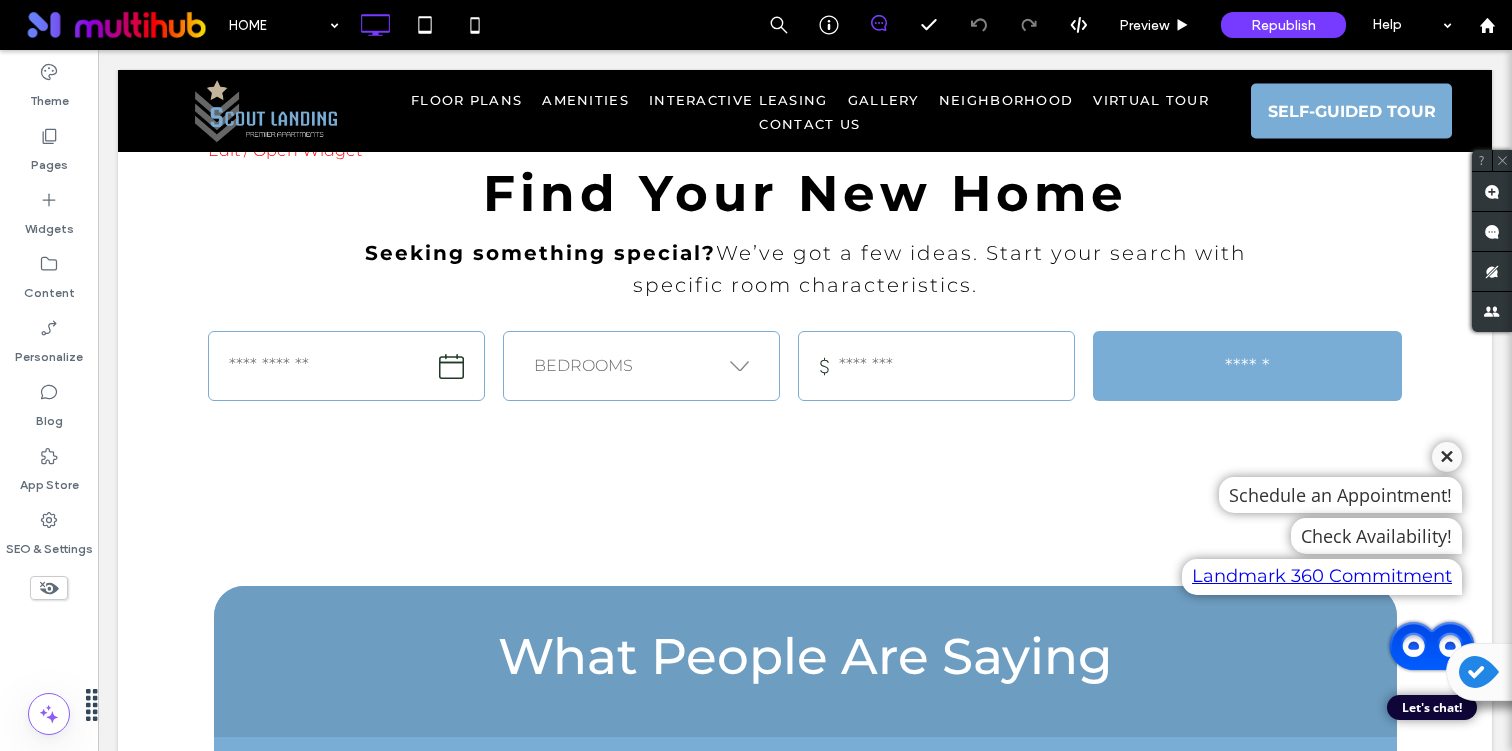 click 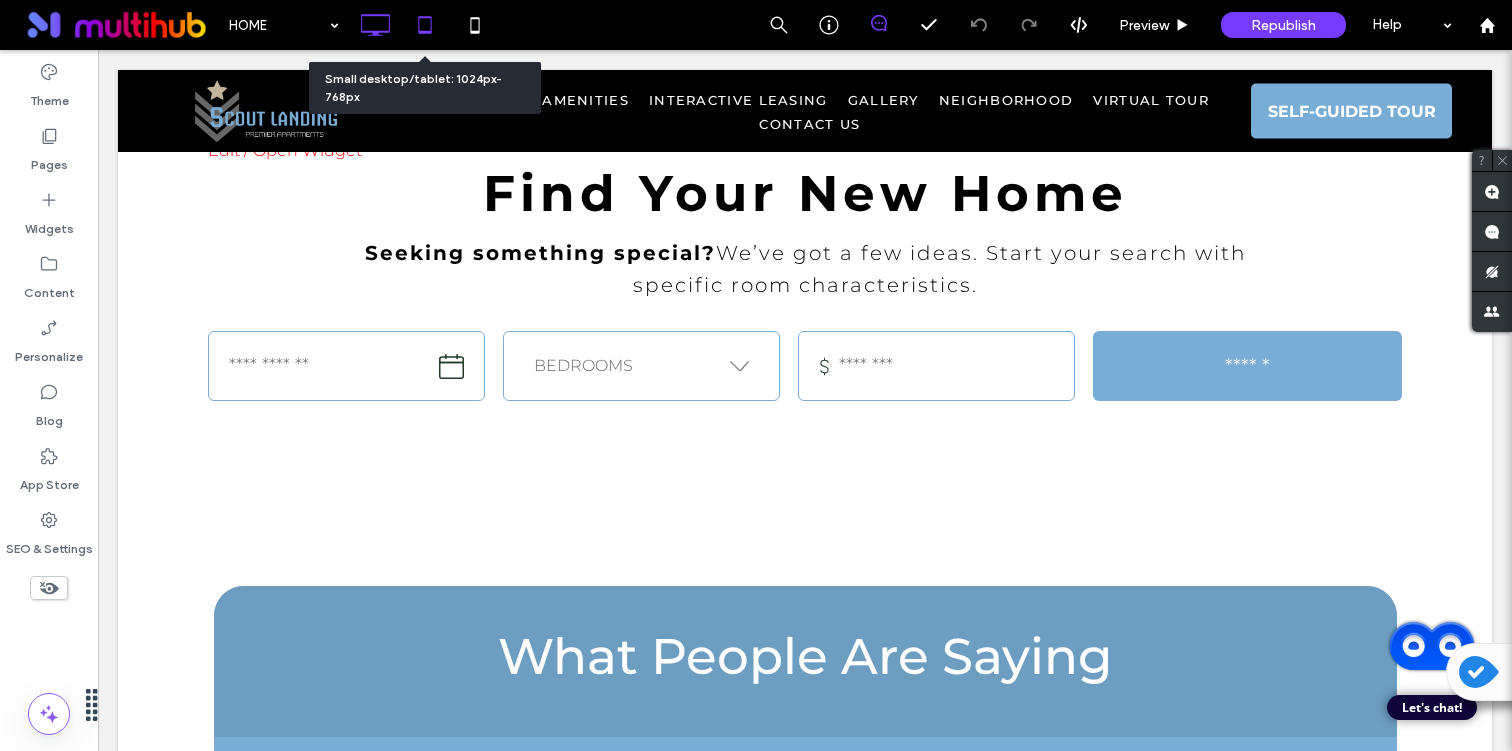 click 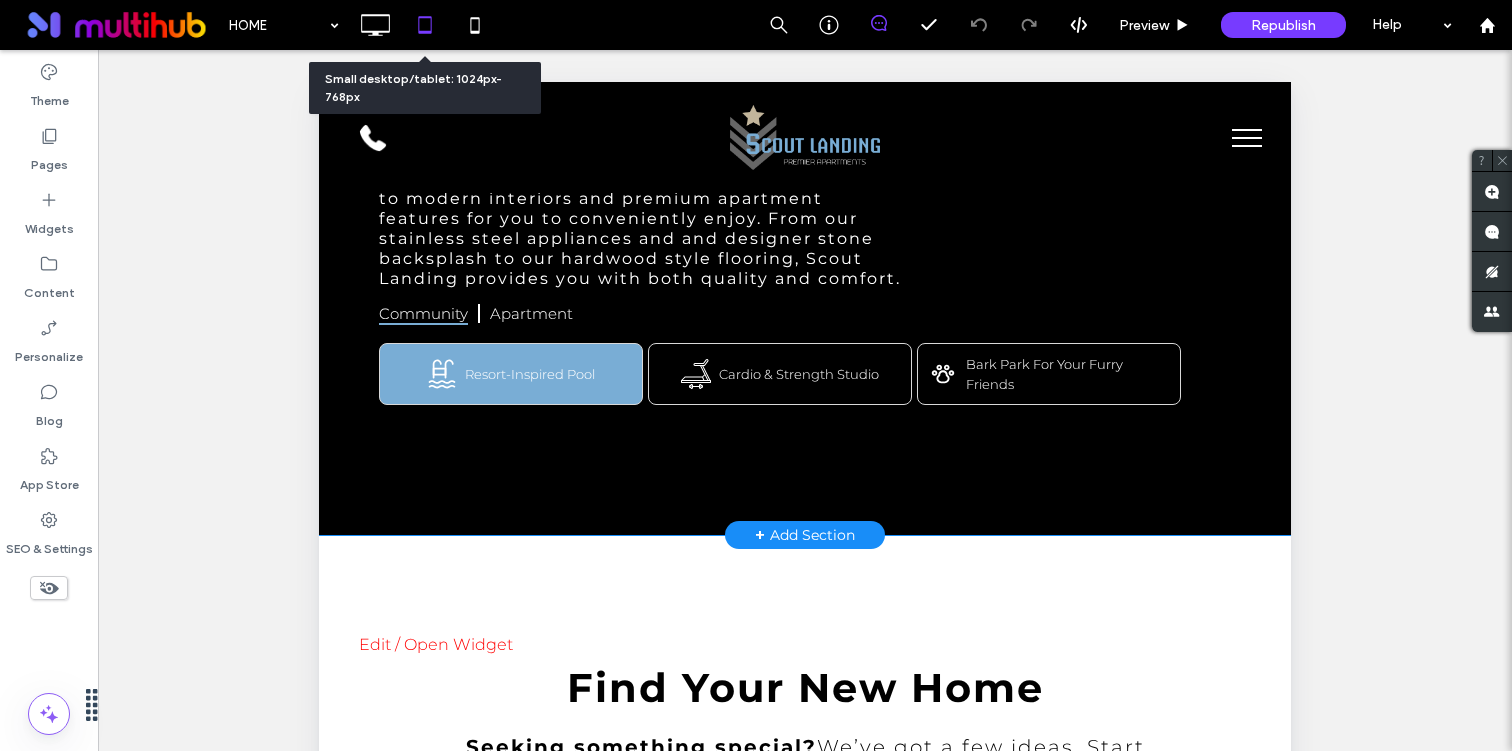scroll, scrollTop: 3563, scrollLeft: 0, axis: vertical 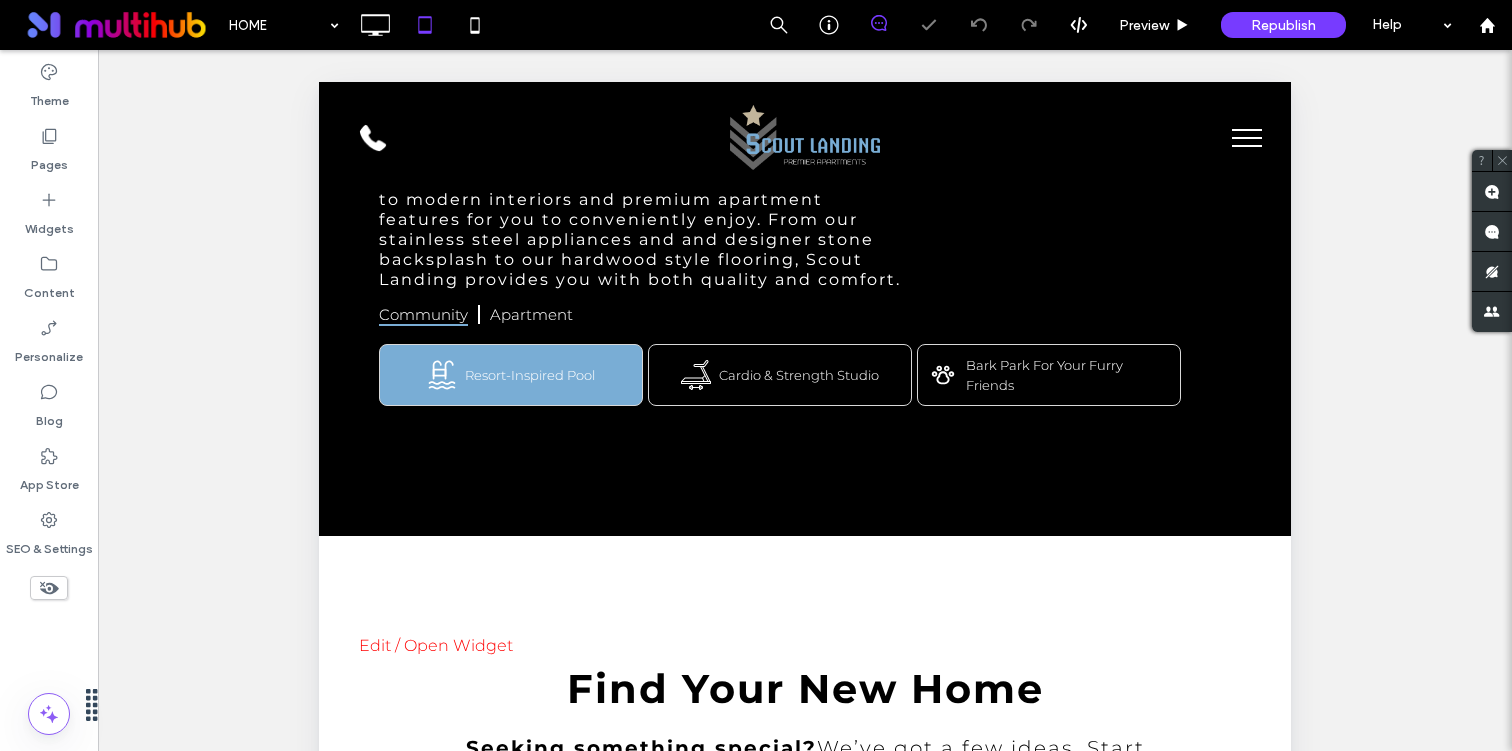 click at bounding box center (1247, 138) 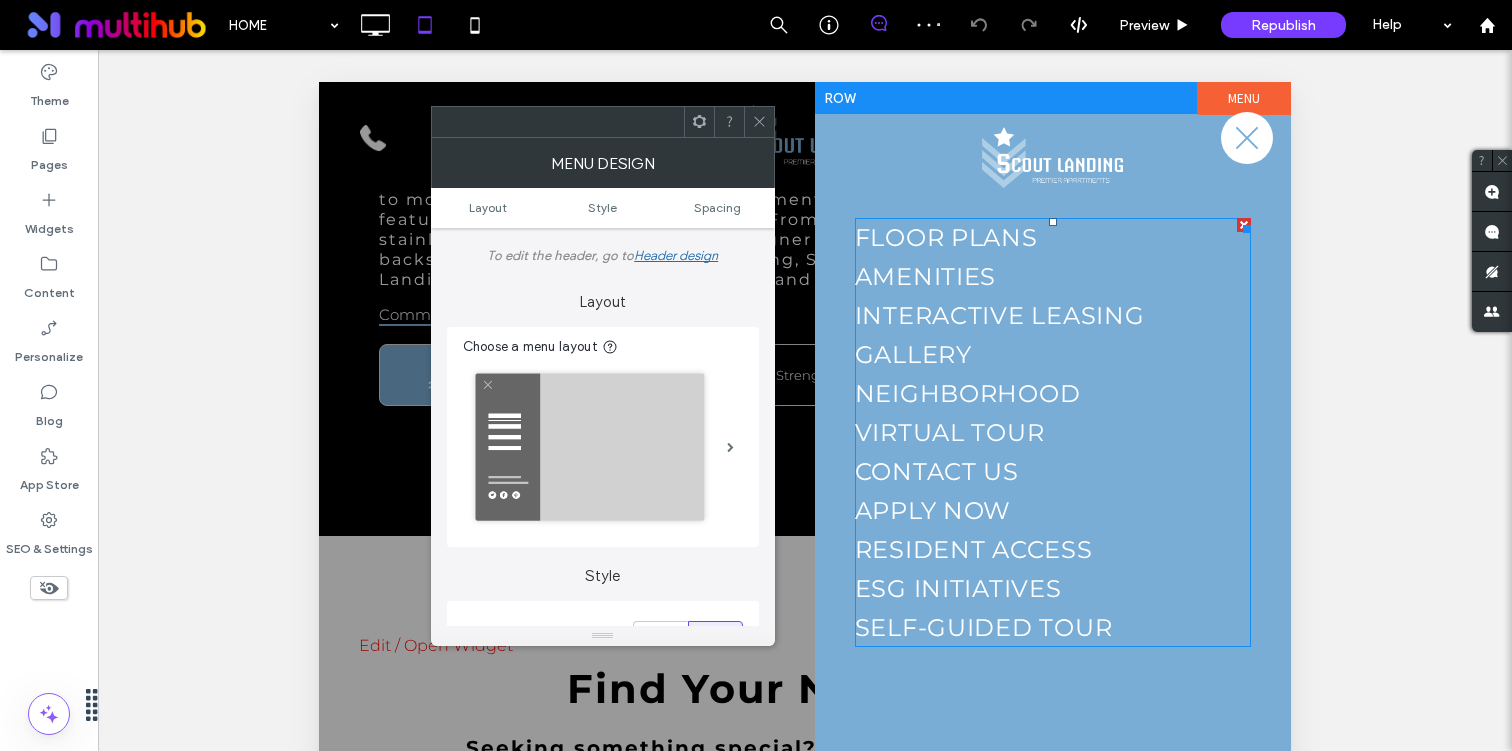 scroll, scrollTop: 71, scrollLeft: 0, axis: vertical 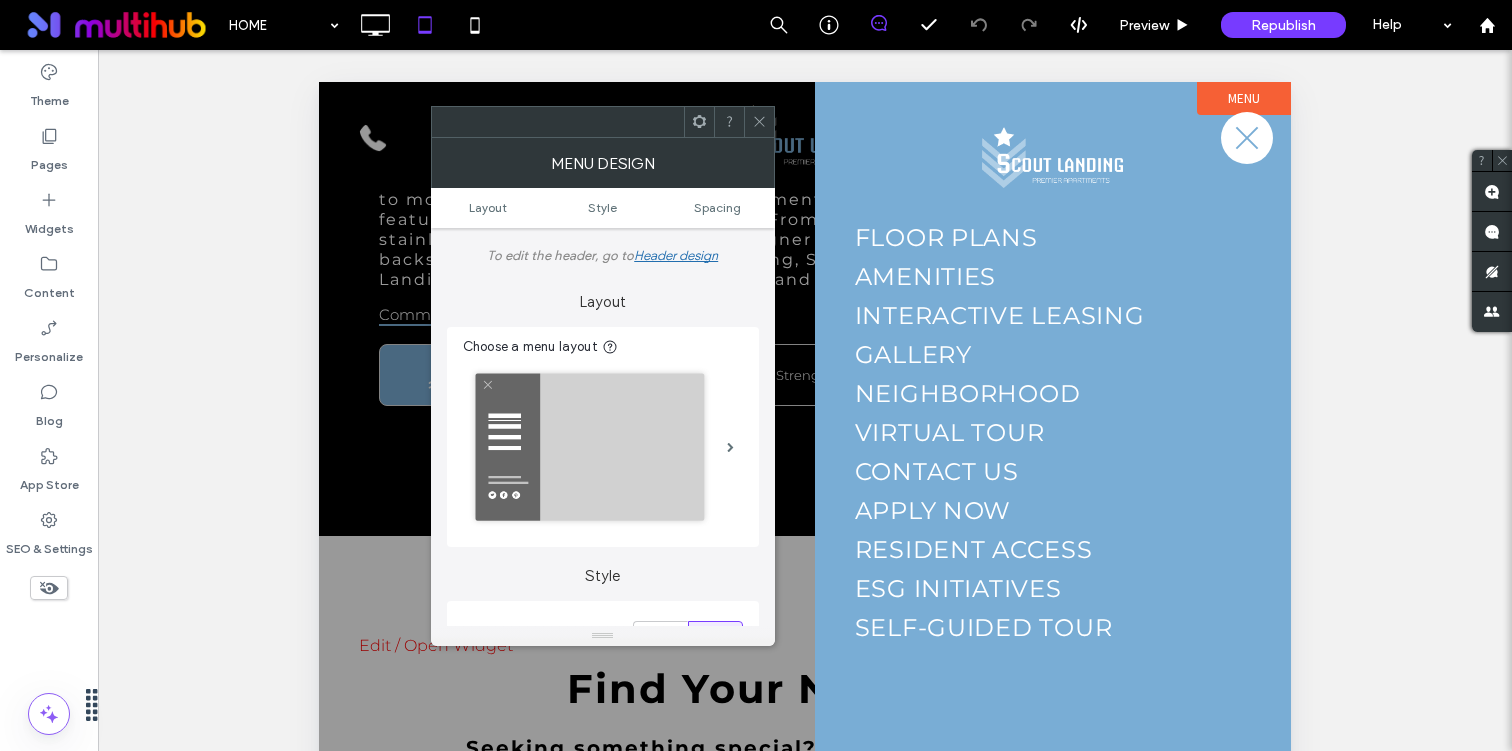 click at bounding box center (1247, 137) 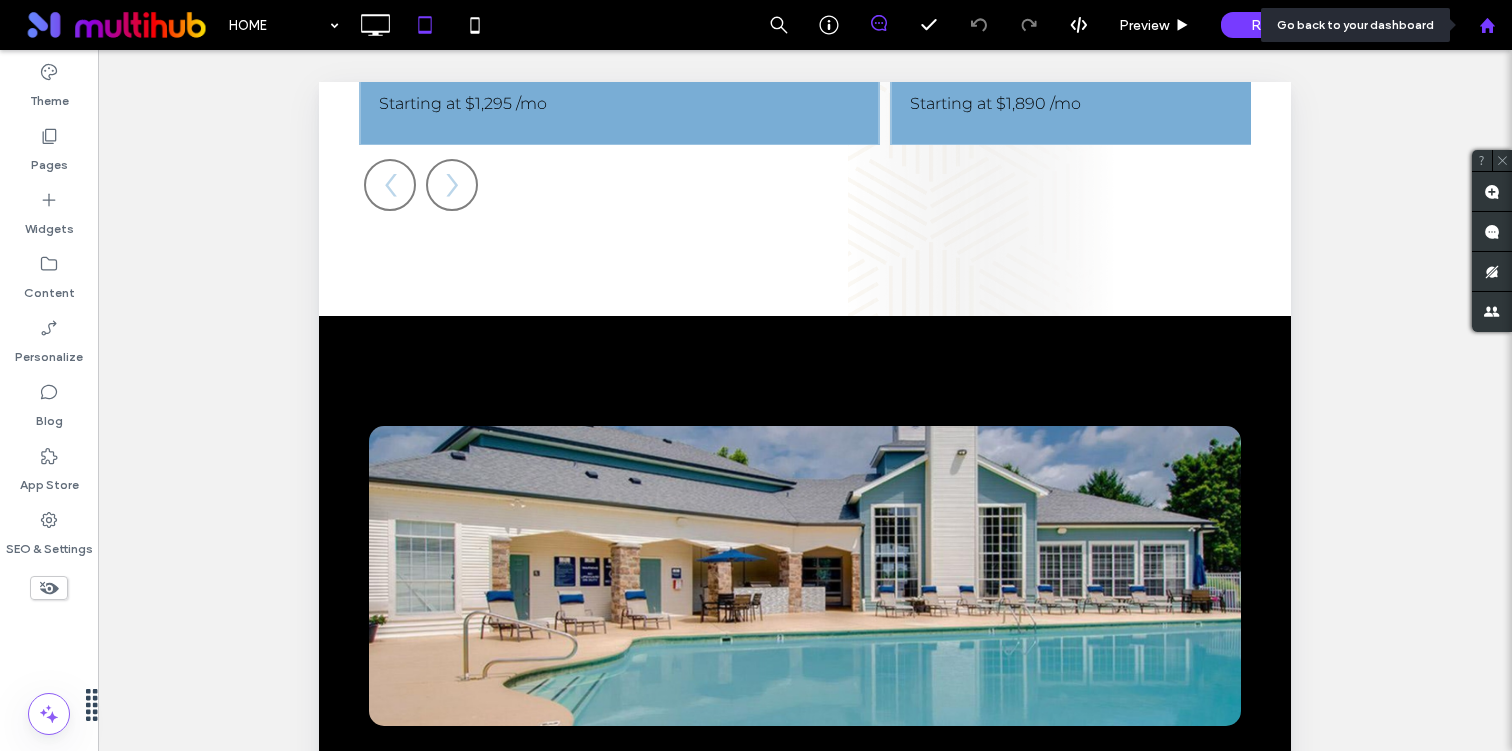 click at bounding box center [1487, 25] 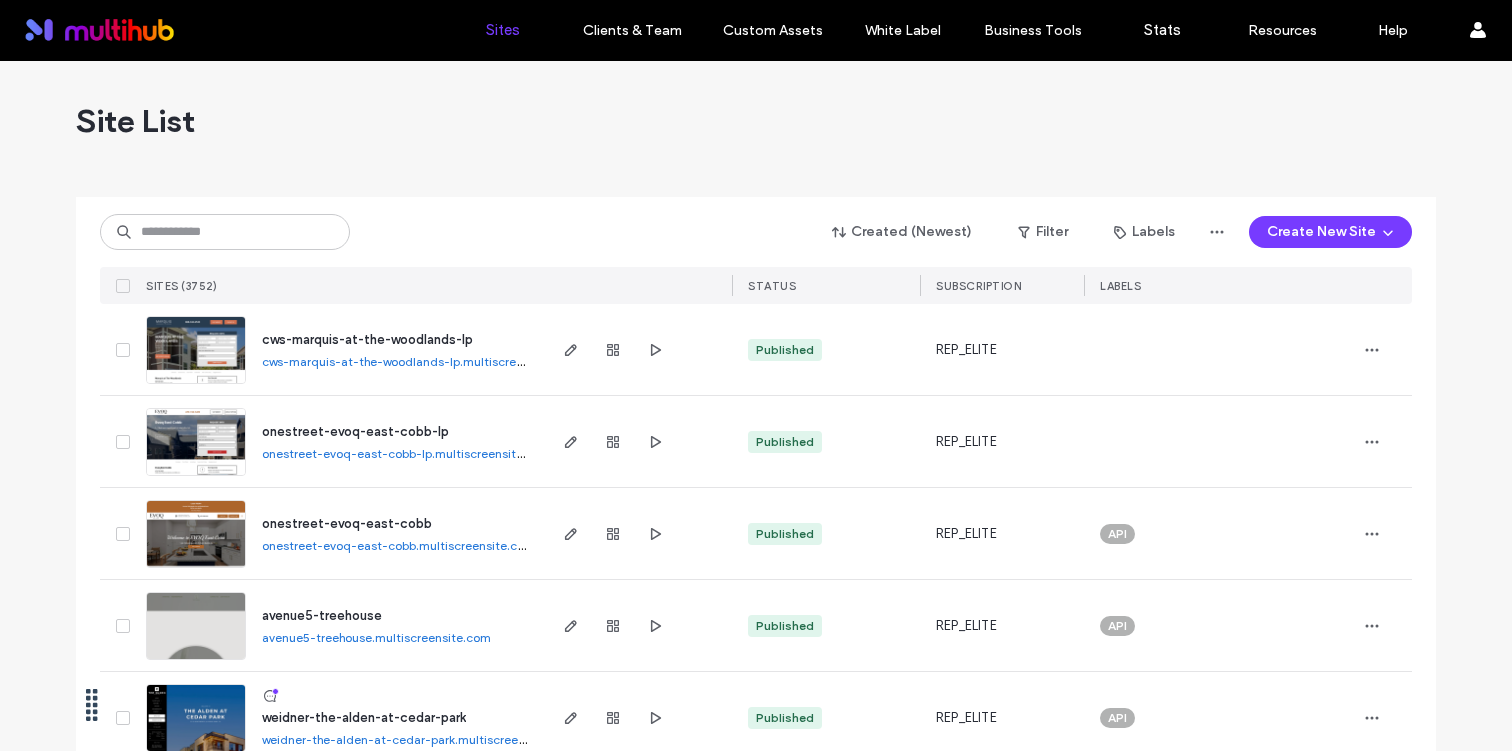 scroll, scrollTop: 0, scrollLeft: 0, axis: both 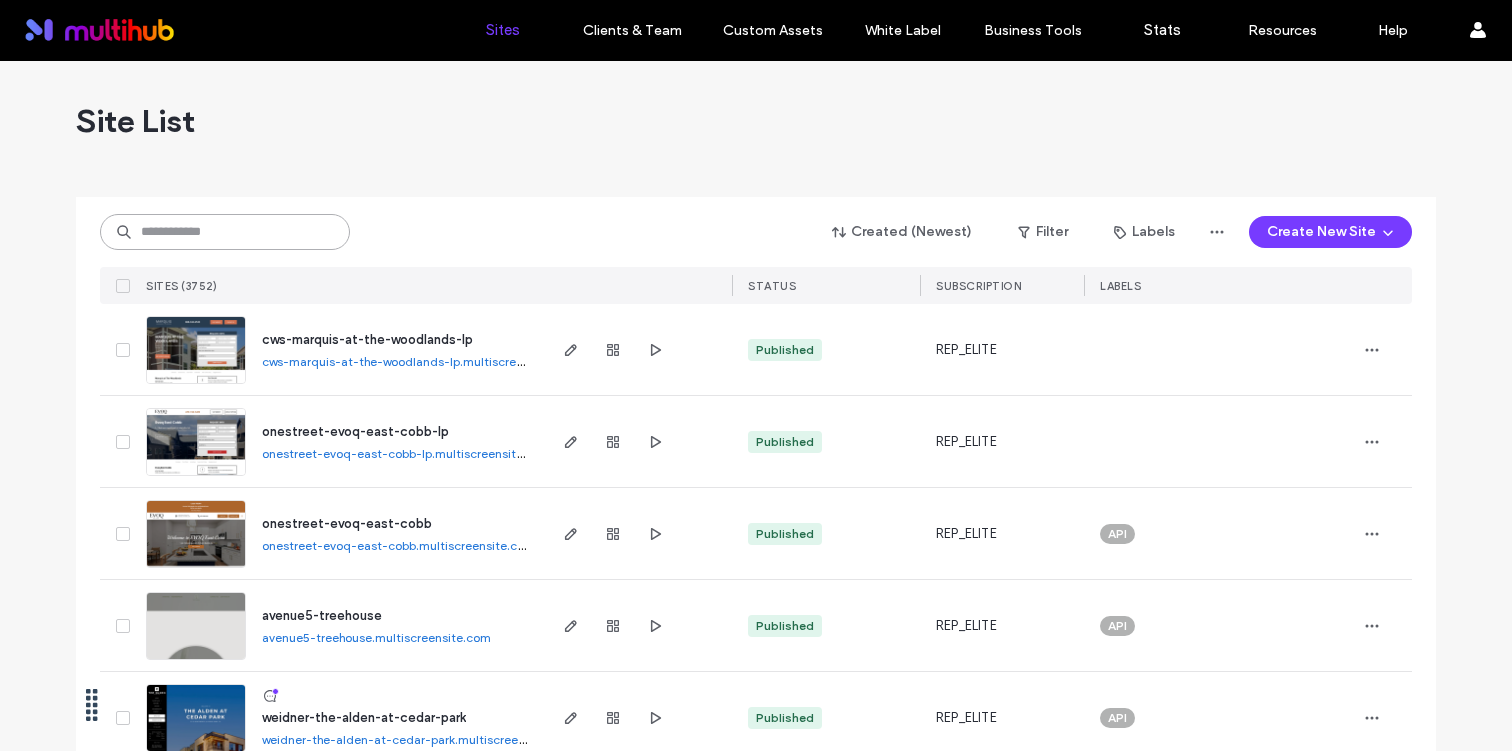 click at bounding box center [225, 232] 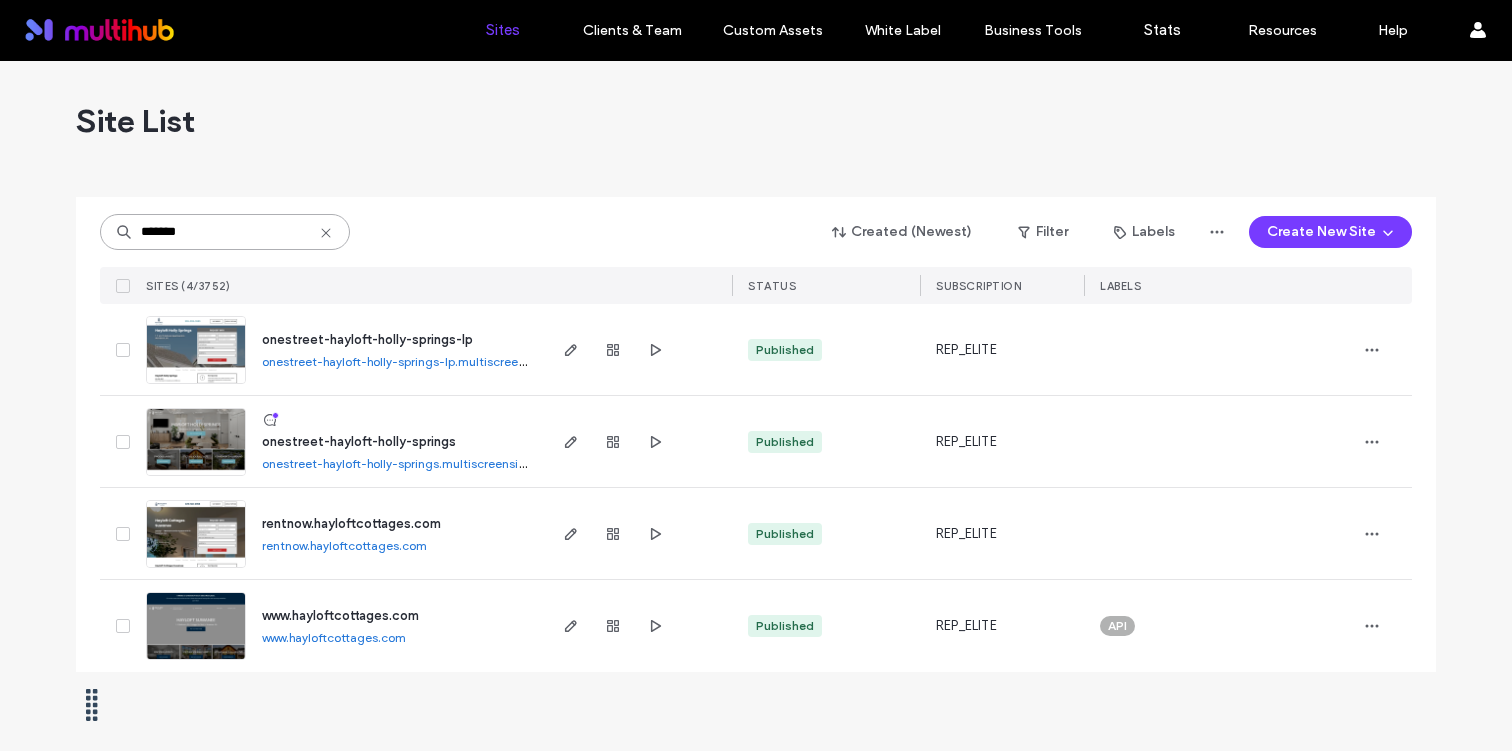 type on "*******" 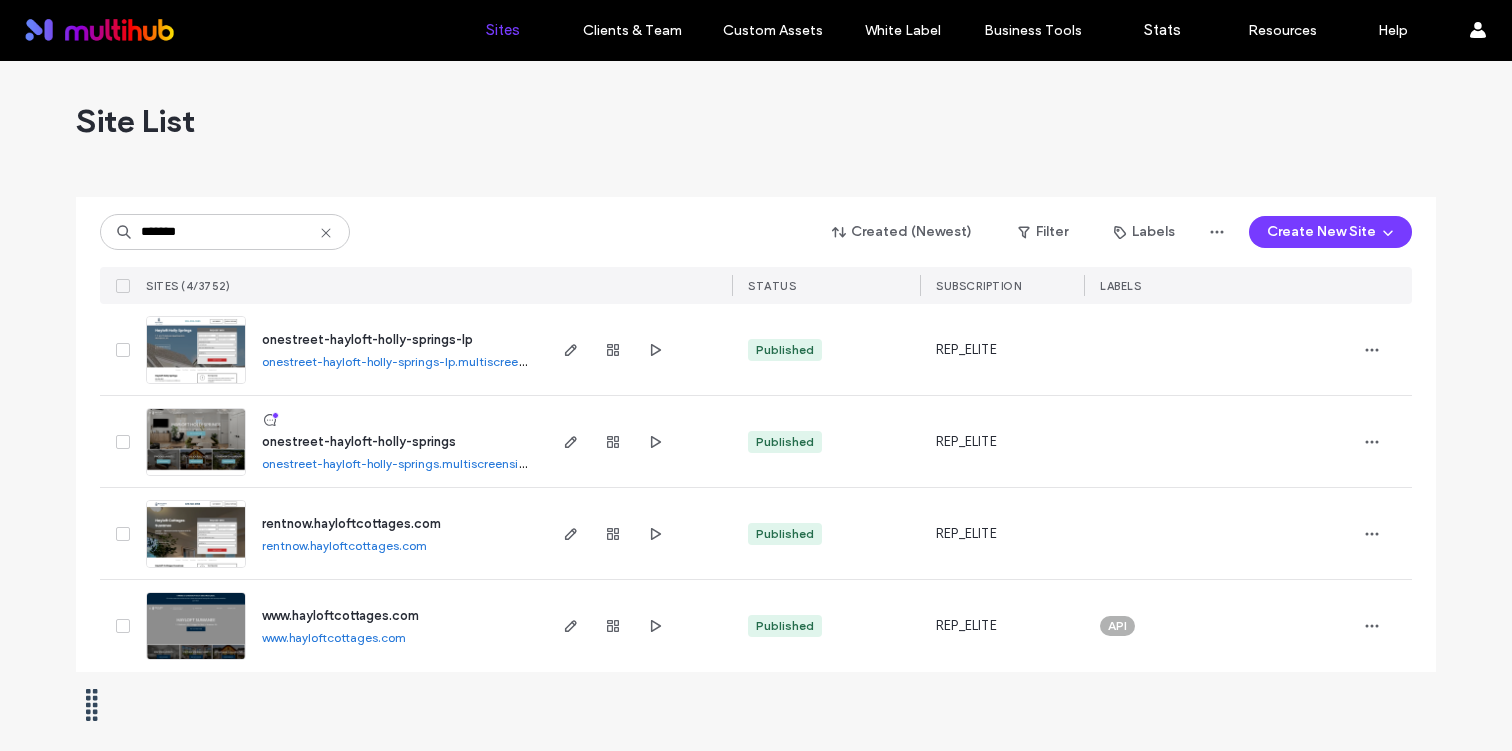 click on "onestreet-hayloft-holly-springs" at bounding box center (359, 441) 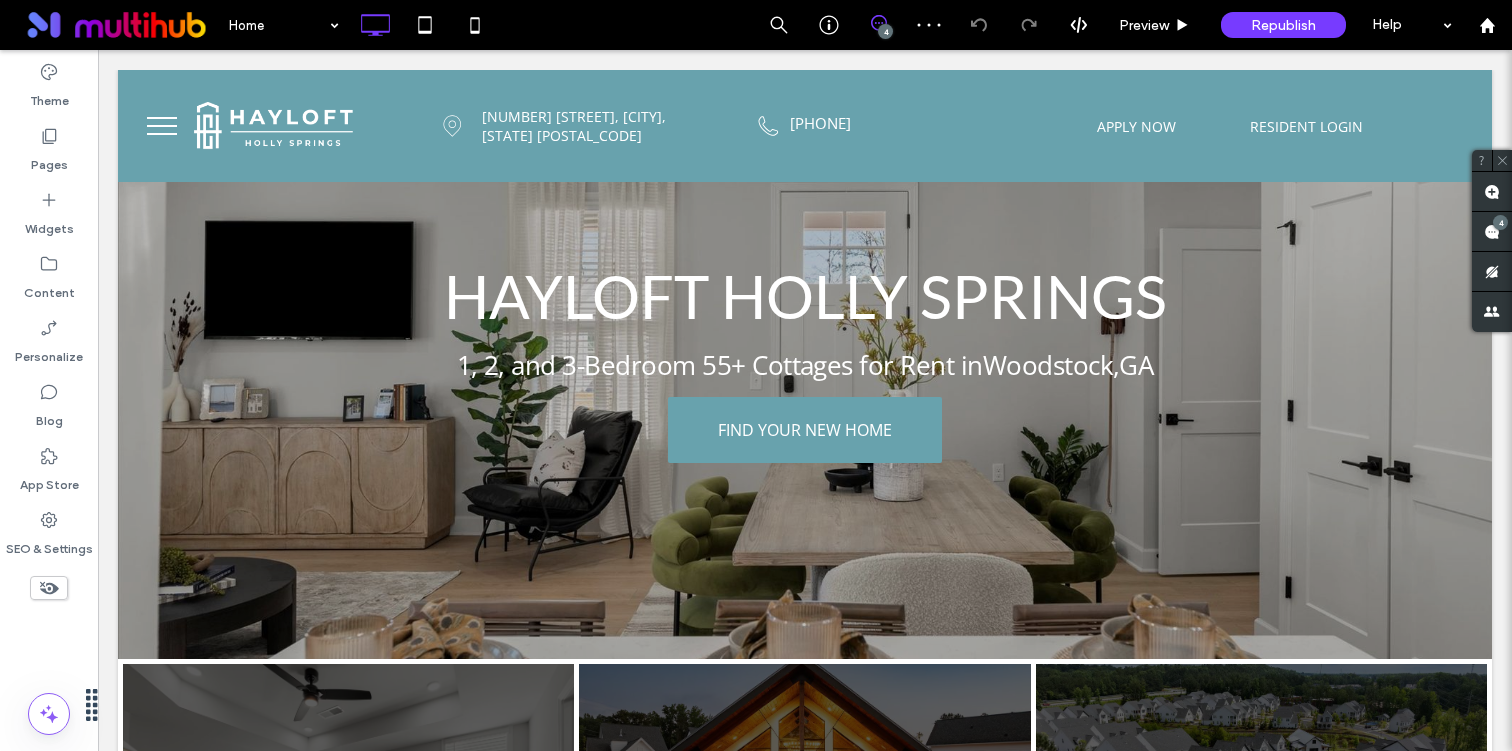 scroll, scrollTop: 394, scrollLeft: 0, axis: vertical 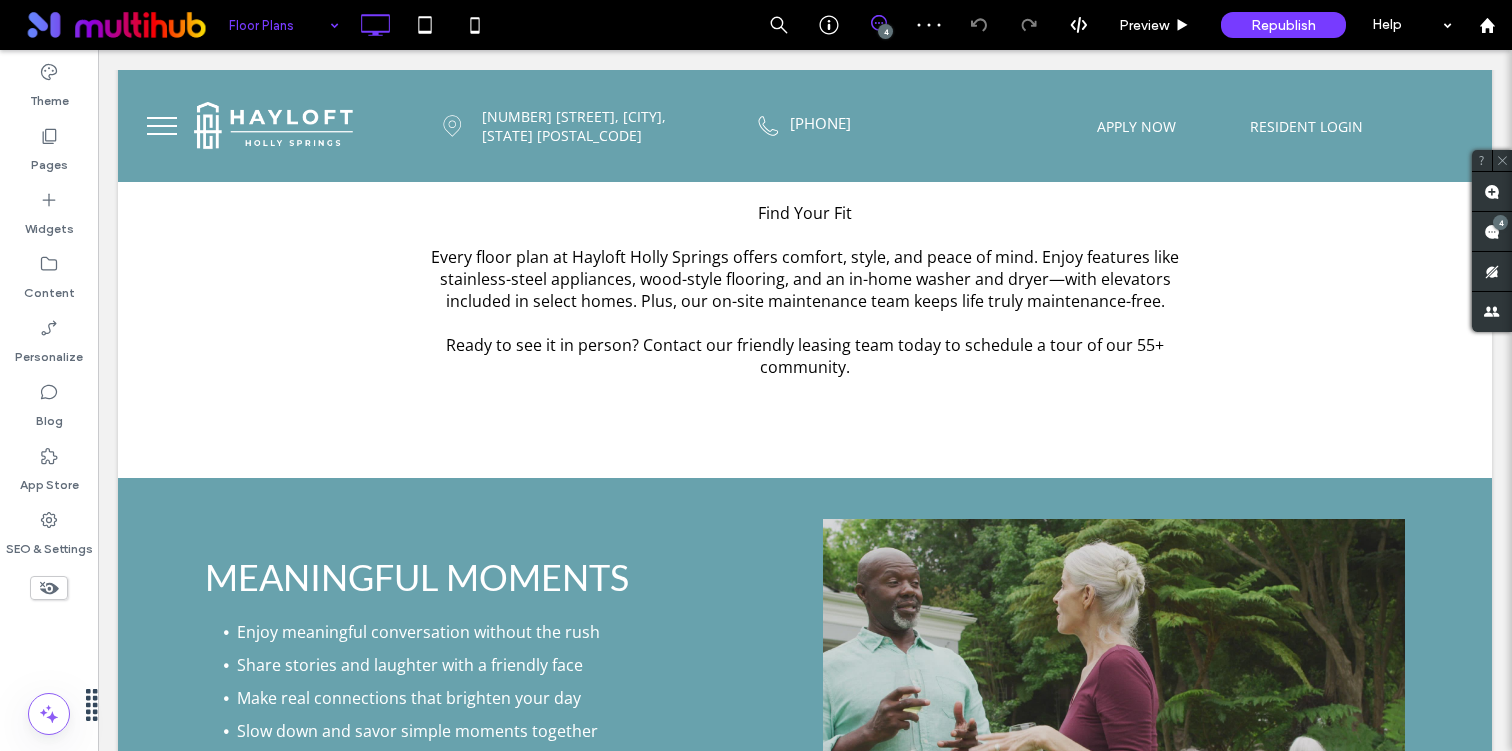 click at bounding box center [279, 25] 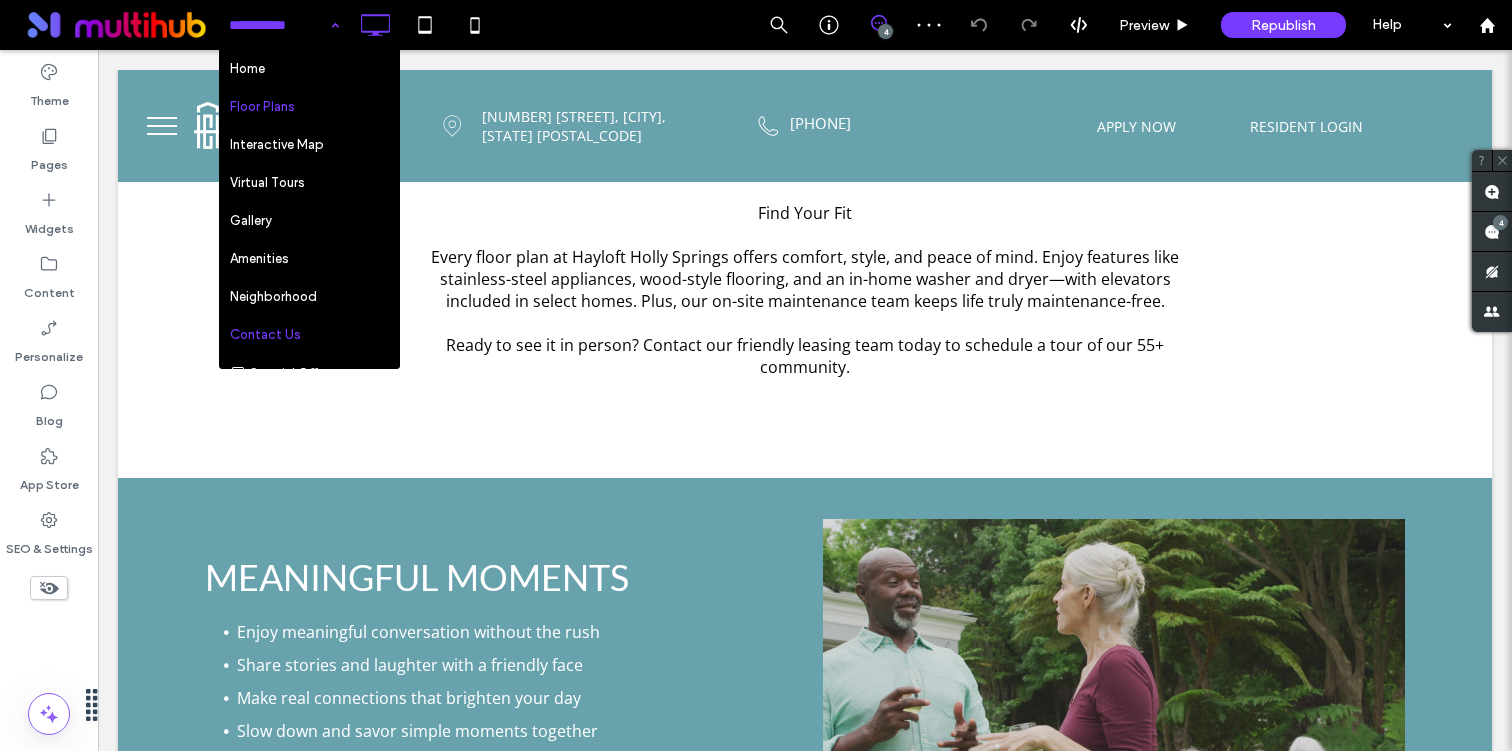 scroll, scrollTop: 0, scrollLeft: 0, axis: both 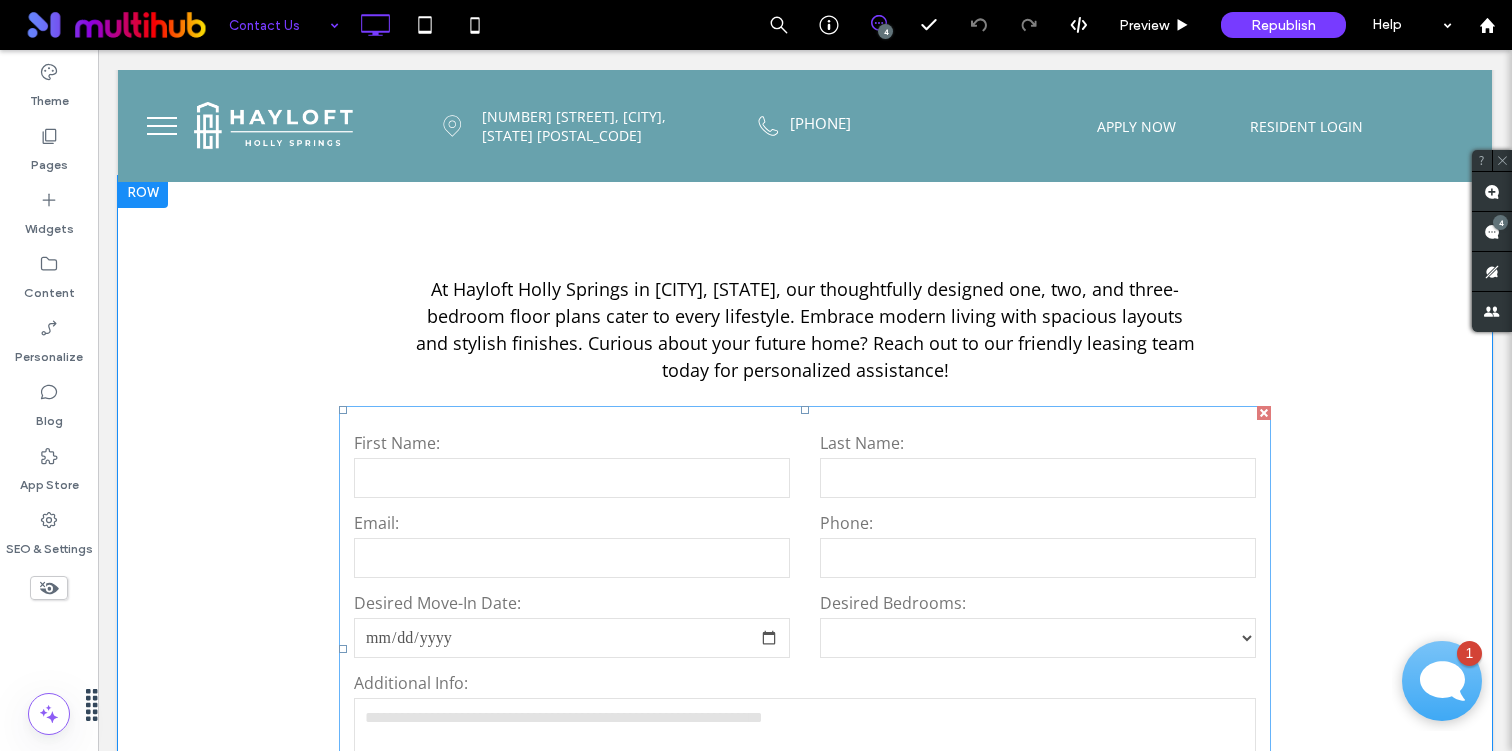 click on "First Name:  [FIRST]
Last Name:  [LAST]
Email:  [EMAIL]
Phone:  [PHONE]
Desired Move-In Date:  [DATE]
Desired Bedrooms:  [NUMBER]
***
*
*
*
Additional Info:
******" at bounding box center (805, 648) 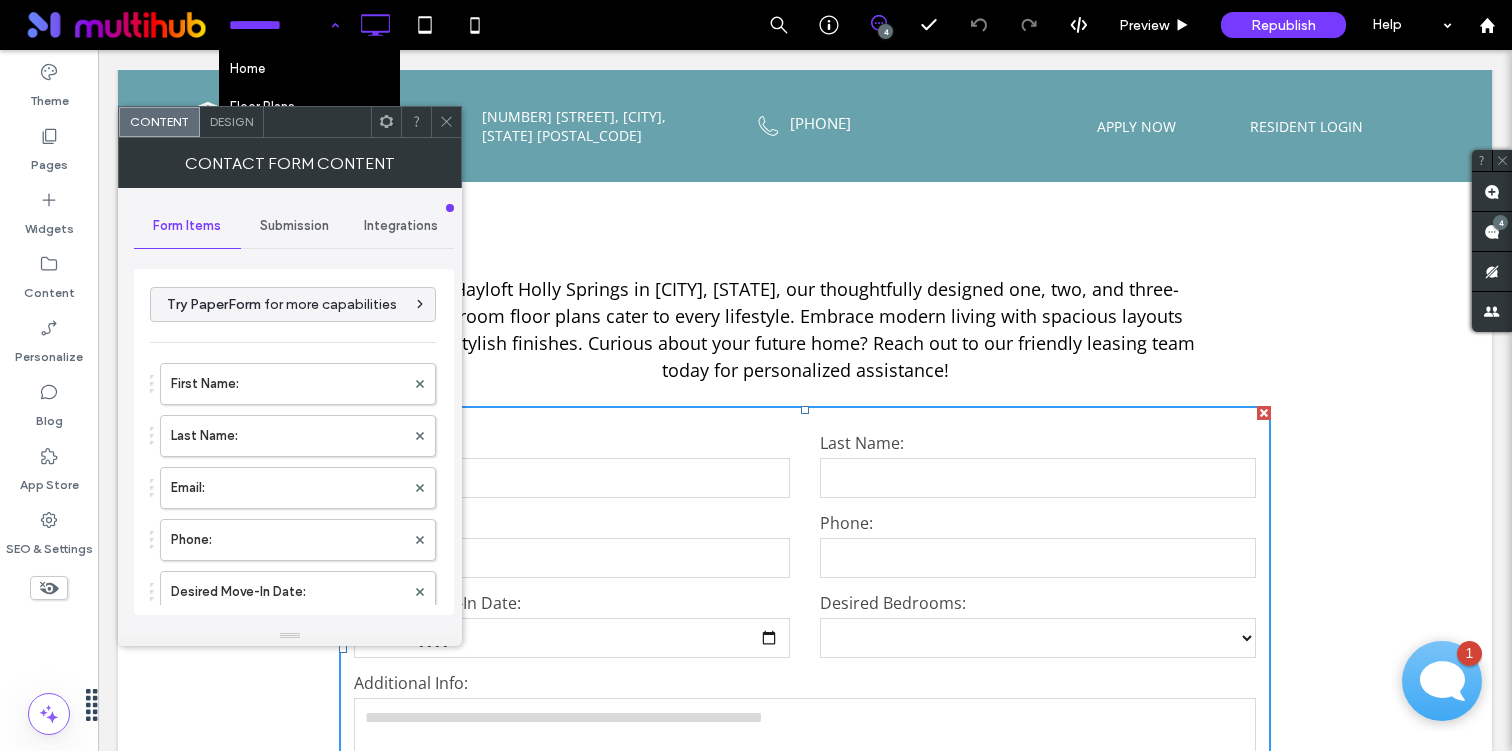 type on "******" 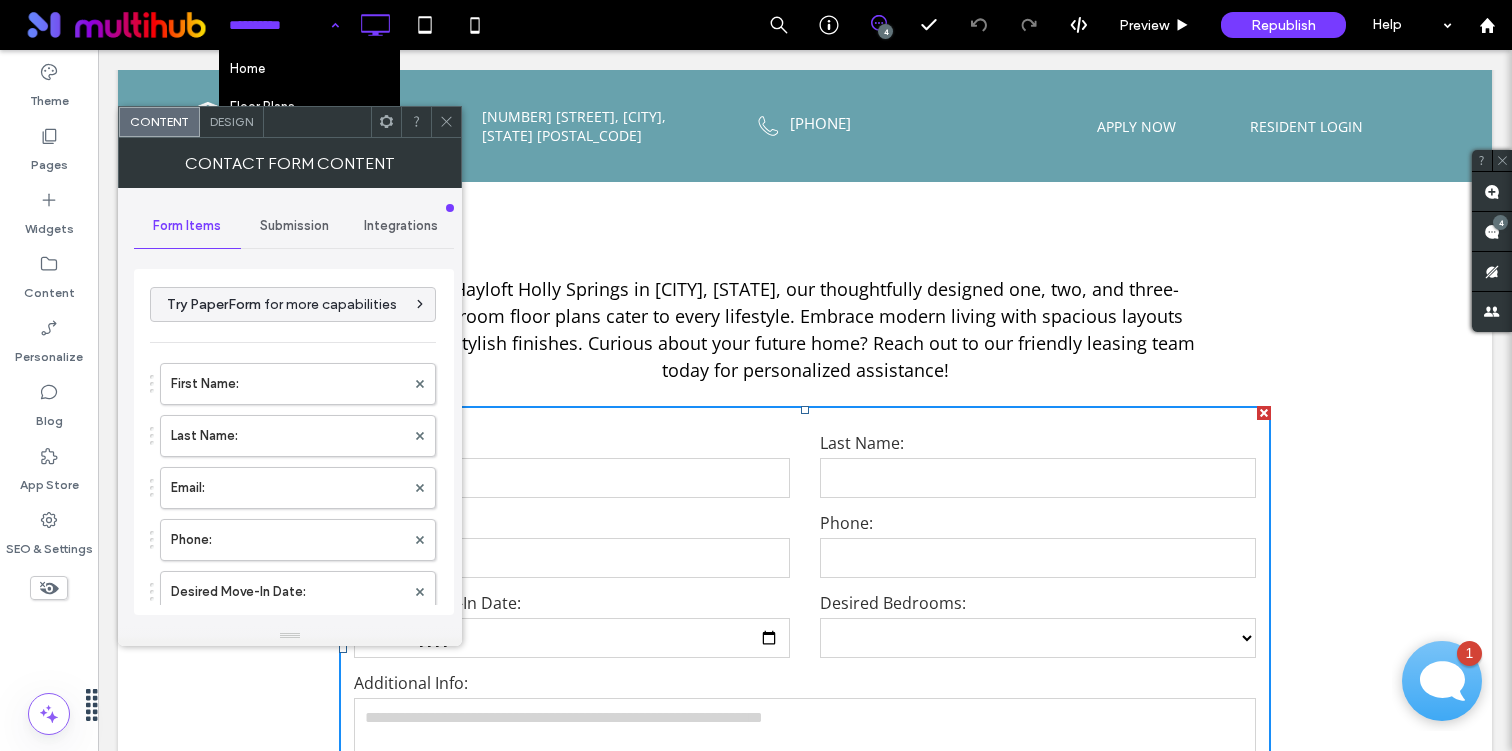click on "Submission" at bounding box center (294, 226) 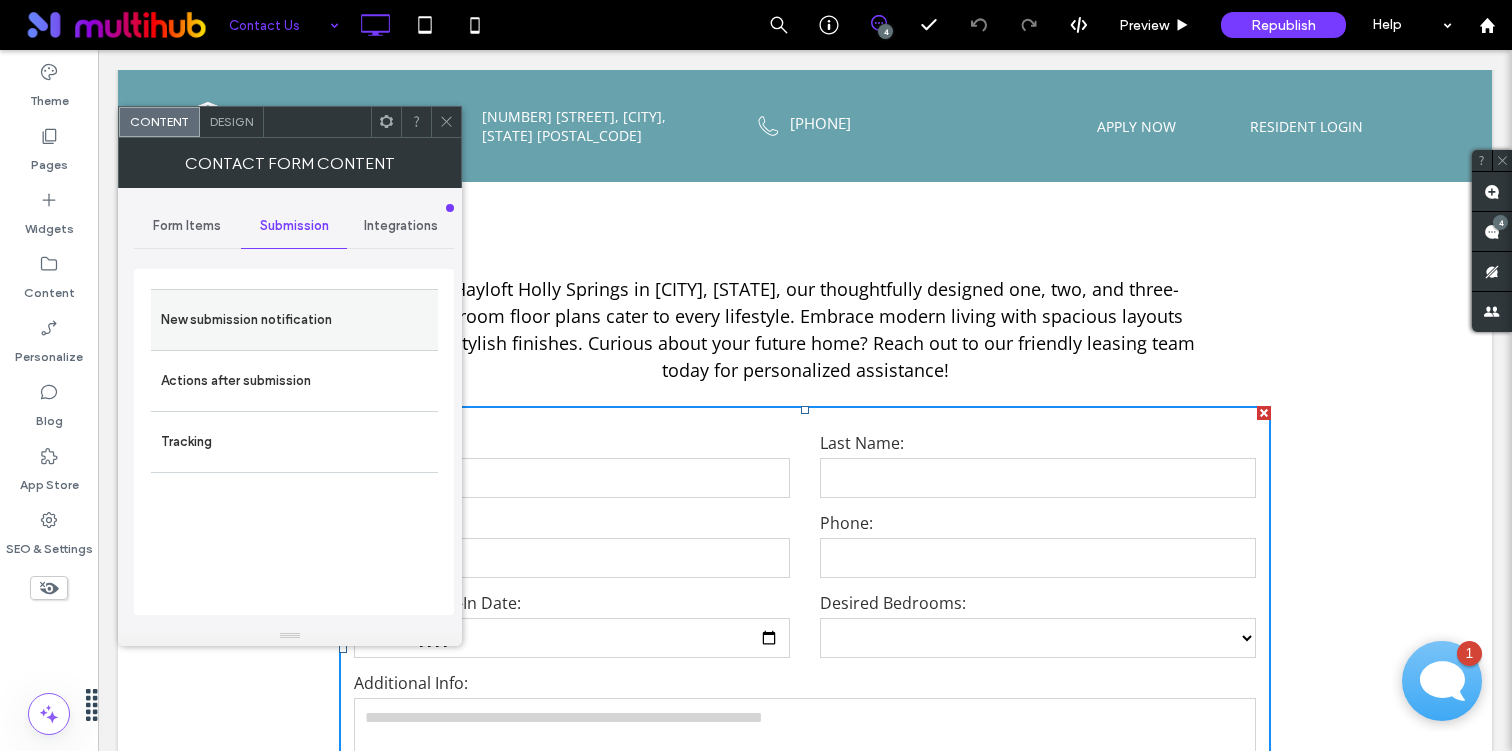 click on "New submission notification" at bounding box center (294, 320) 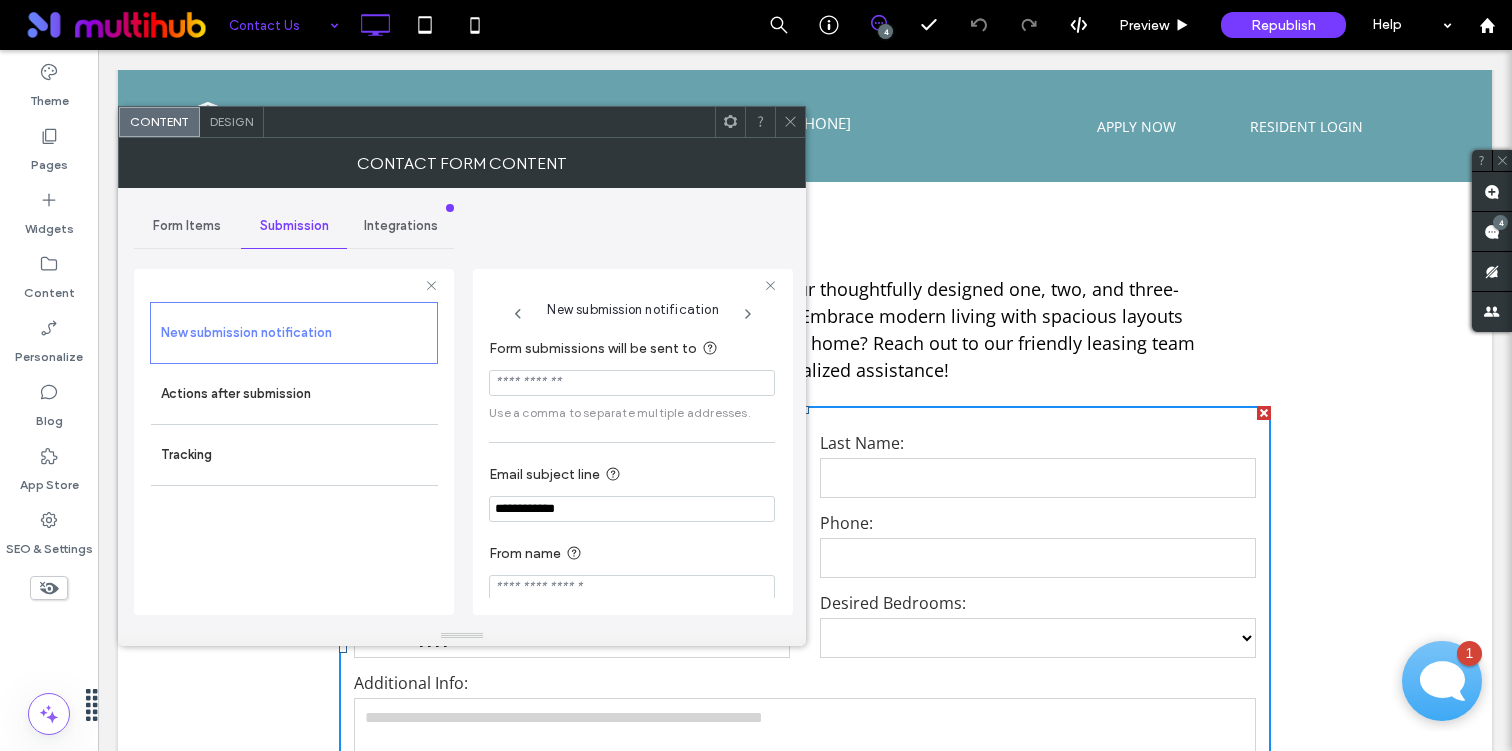click at bounding box center [632, 383] 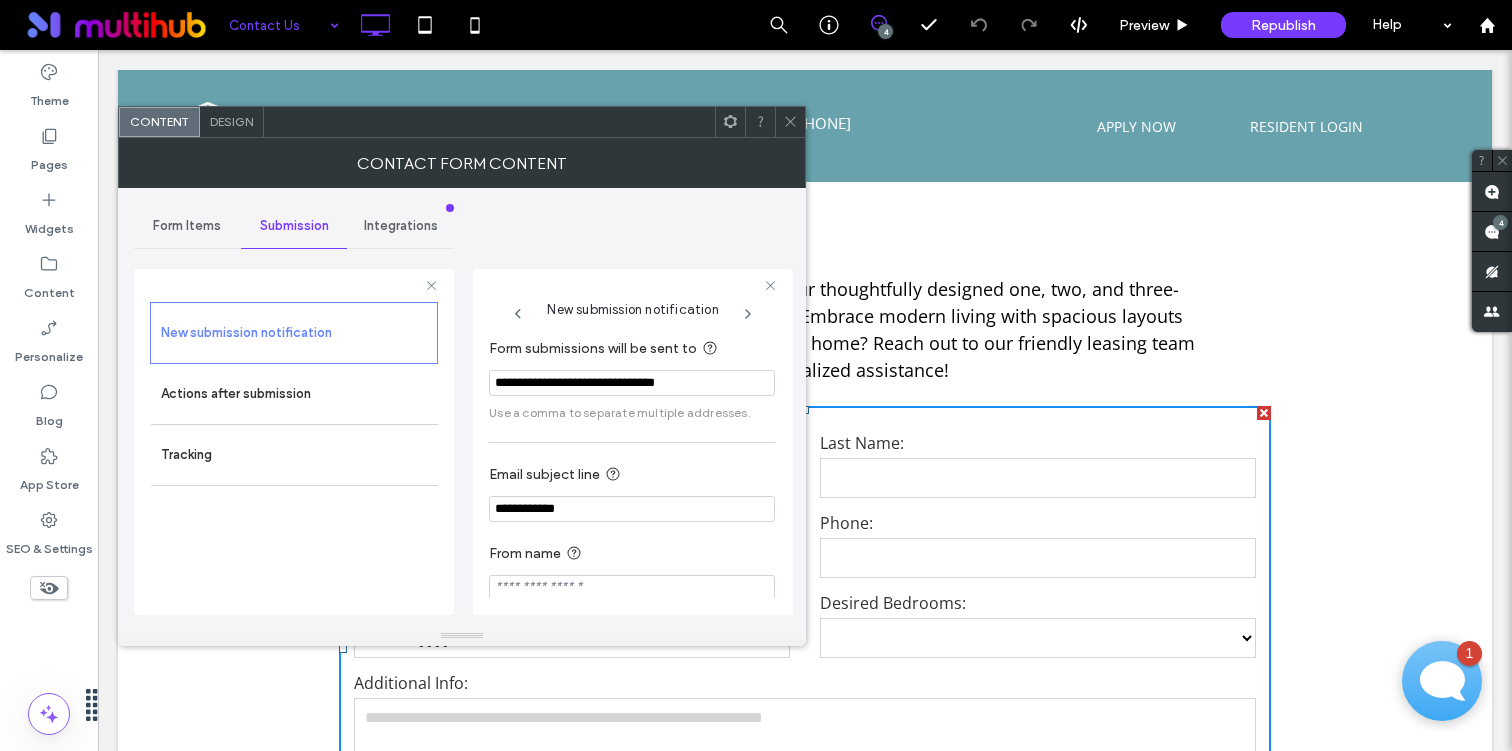 type on "**********" 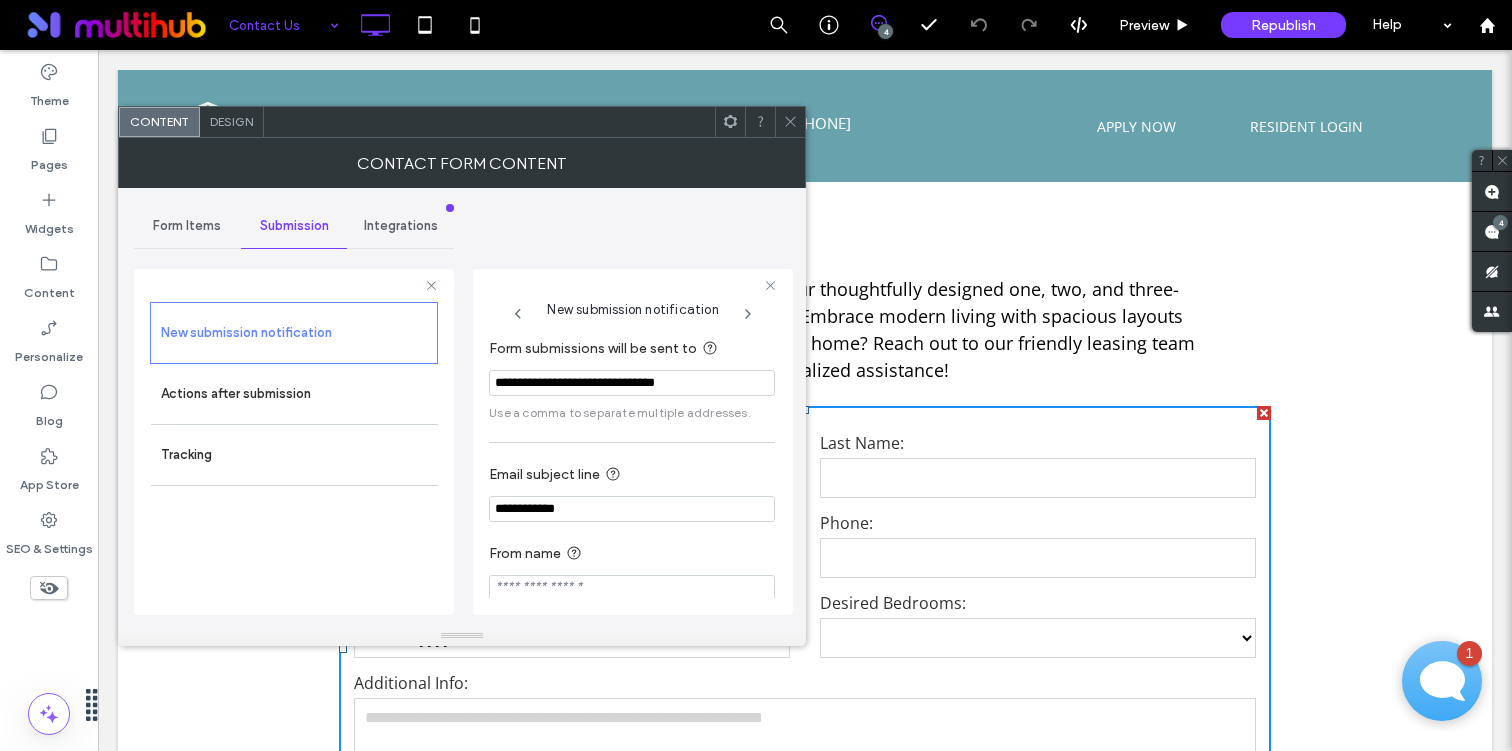 click on "Form submissions will be sent to [EMAIL] Use a comma to separate multiple addresses. Email subject line [SUBJECT] From name" at bounding box center [632, 469] 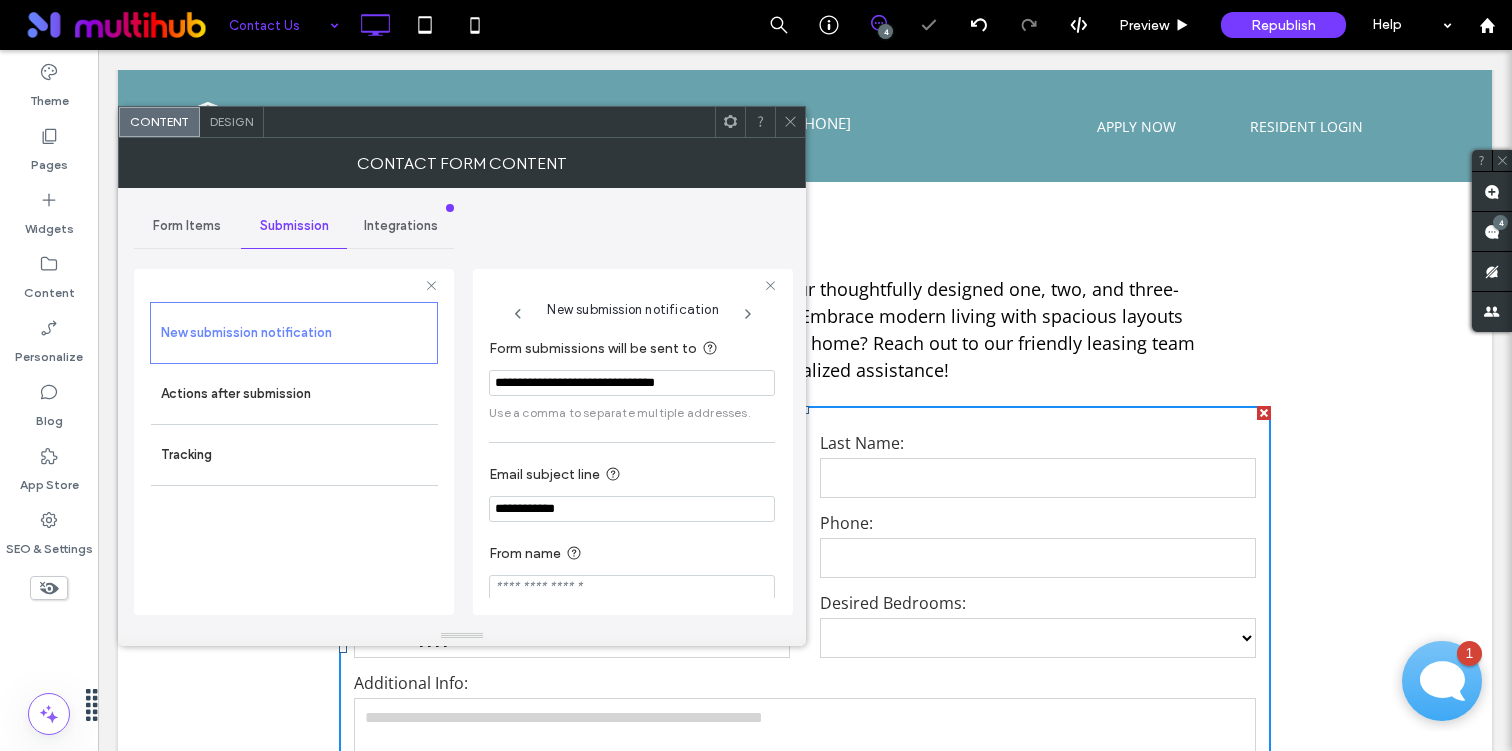 click 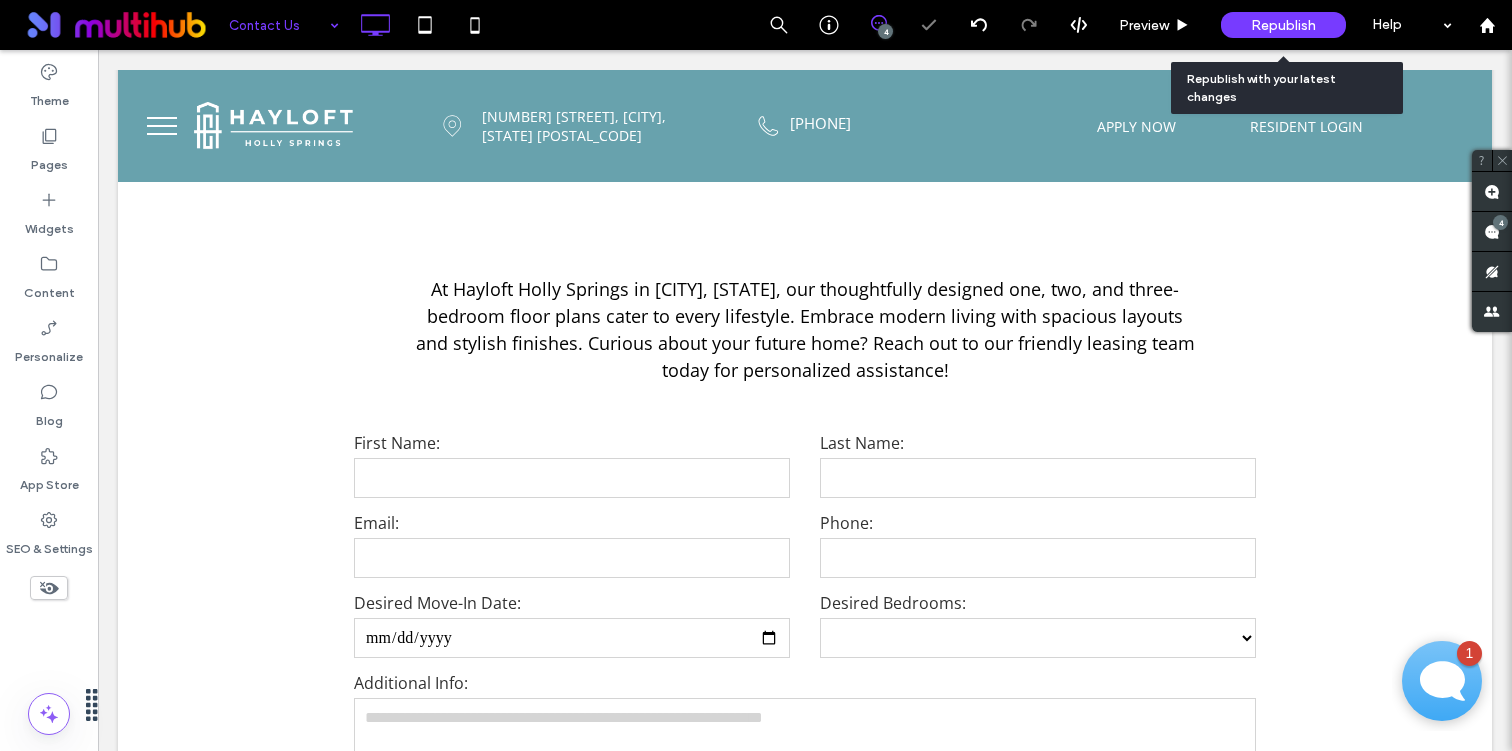click on "Republish" at bounding box center (1283, 25) 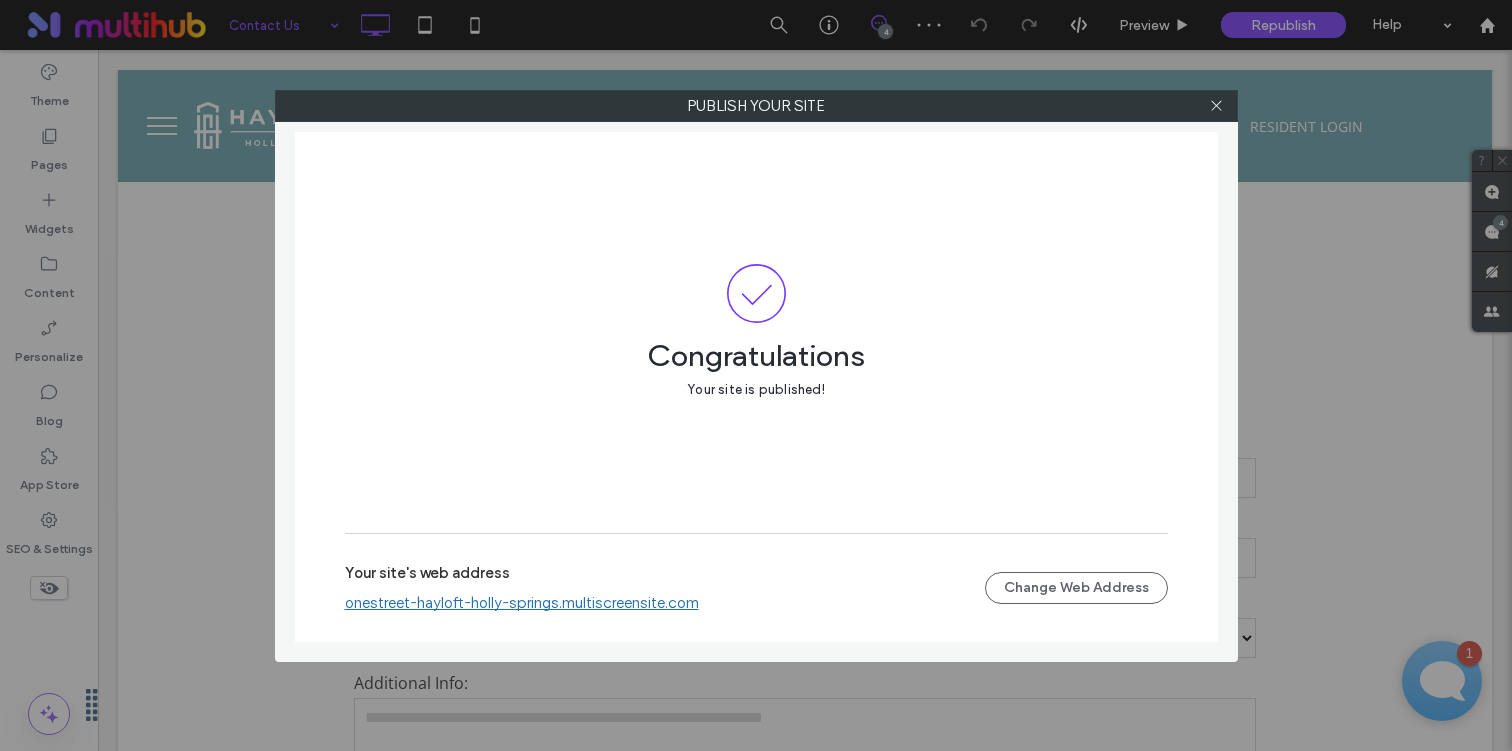 click on "onestreet-hayloft-holly-springs.multiscreensite.com" at bounding box center [522, 603] 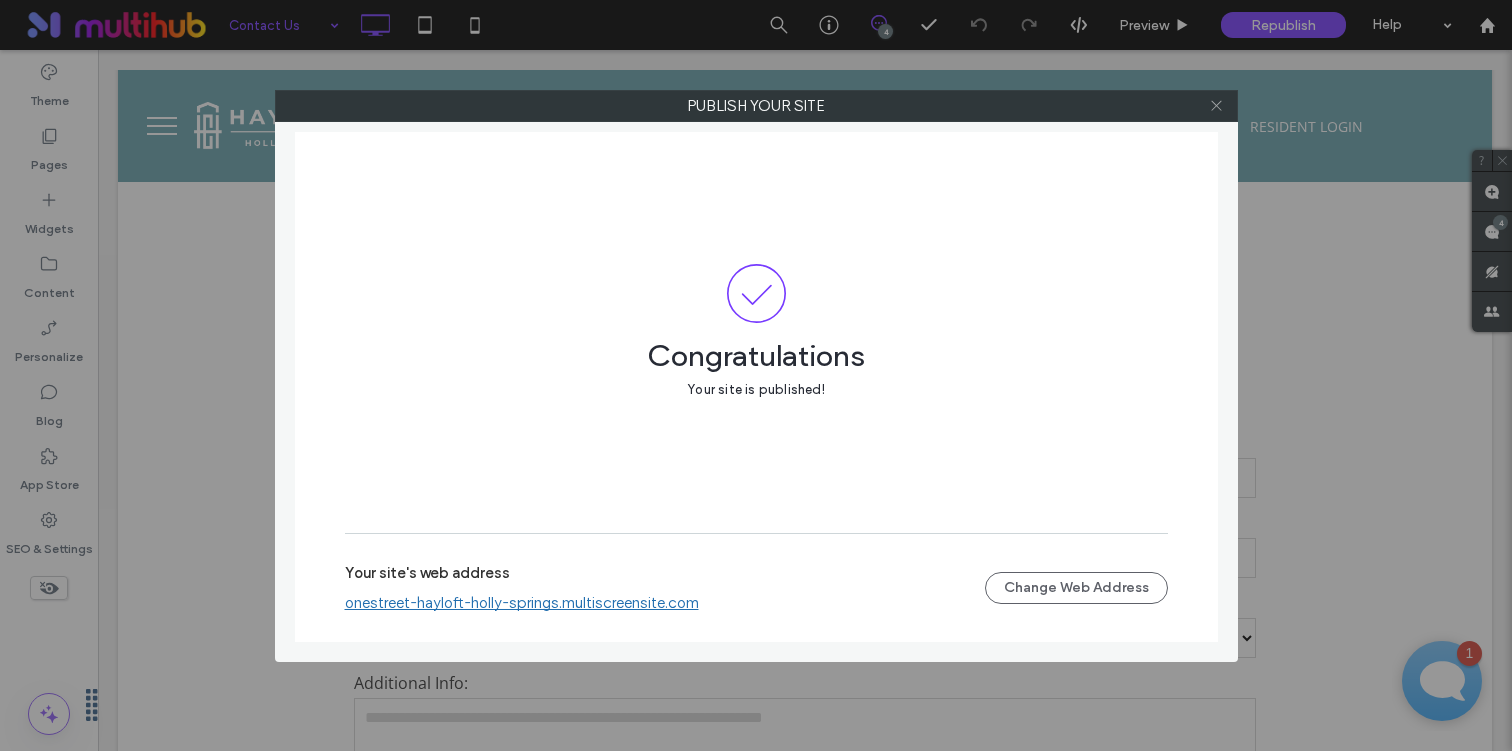click 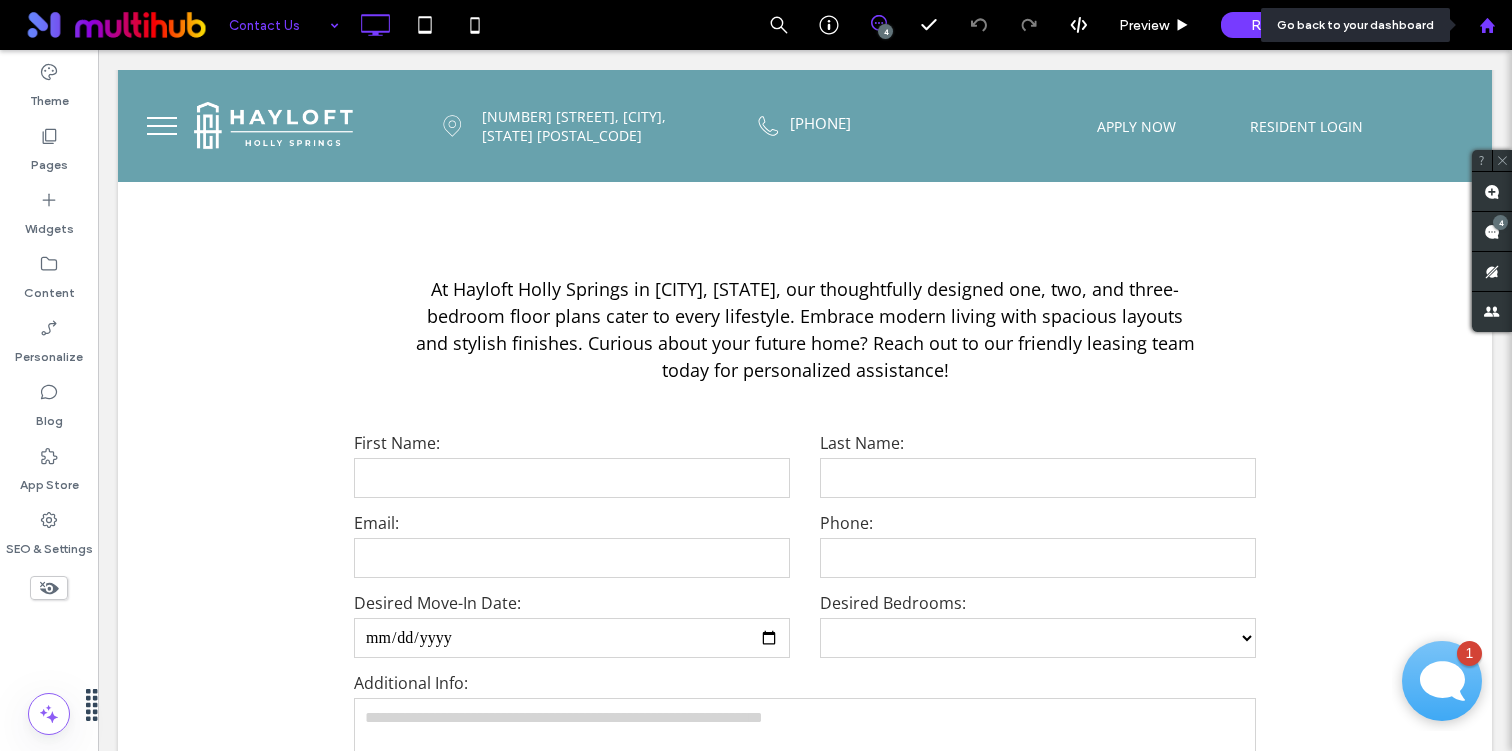 click at bounding box center [1487, 25] 